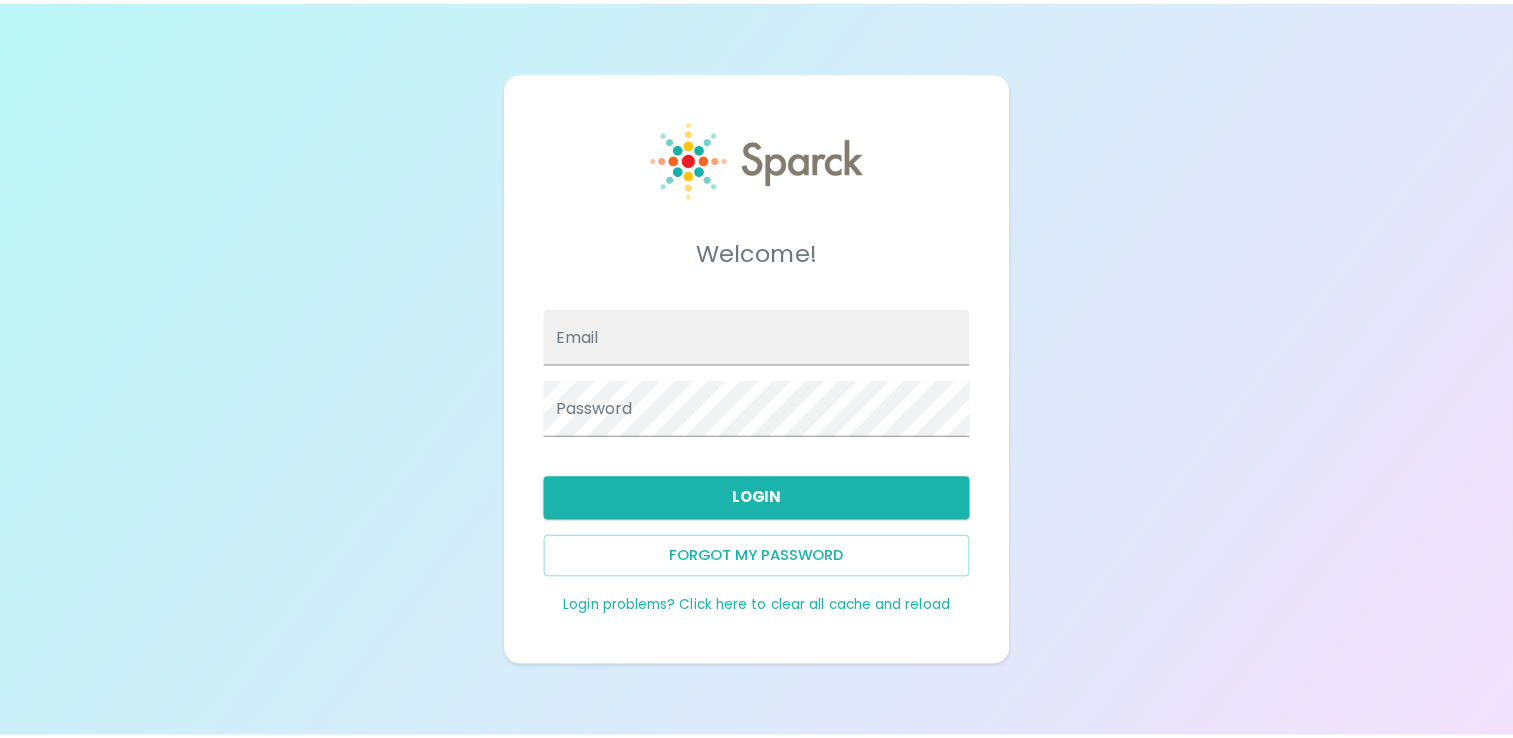 scroll, scrollTop: 0, scrollLeft: 0, axis: both 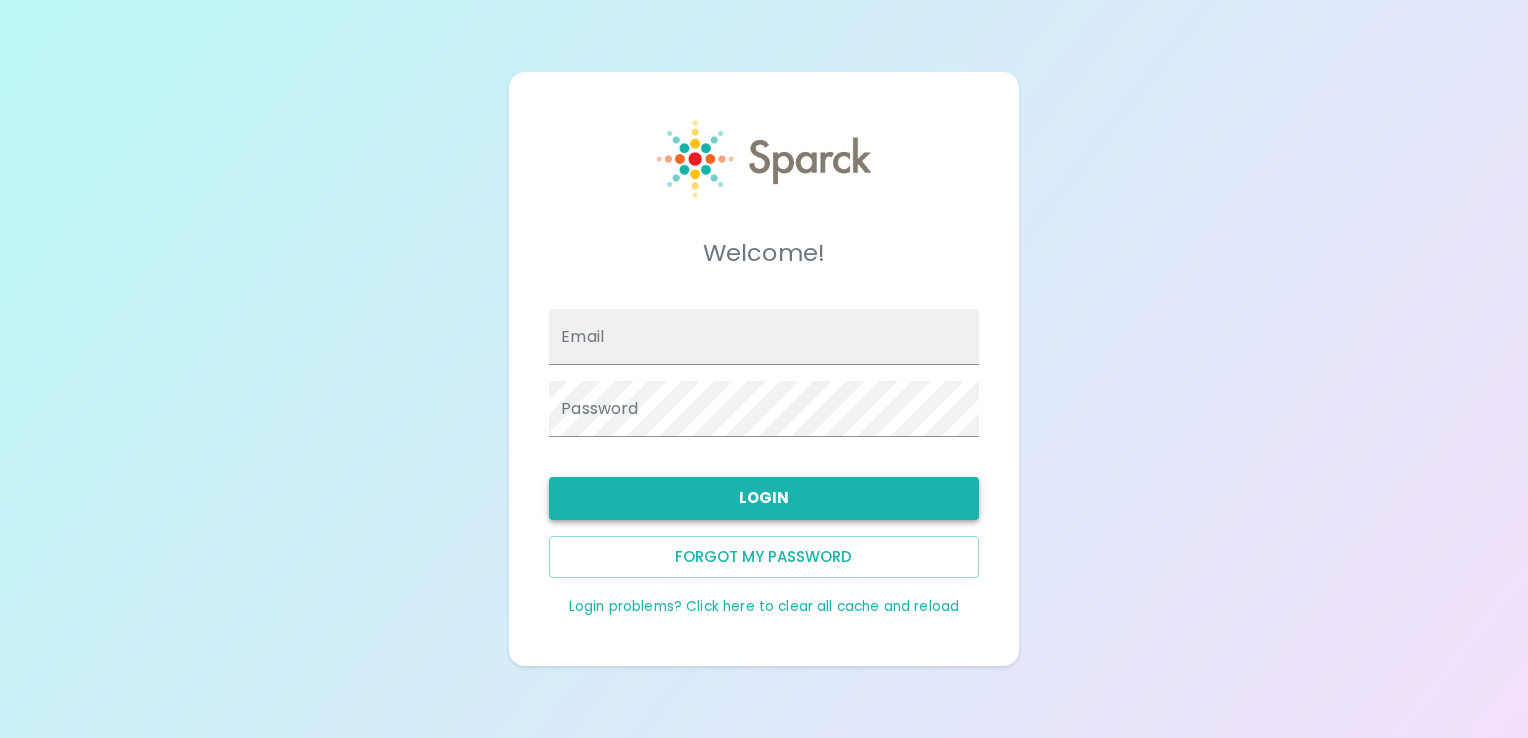 type on "[EMAIL_ADDRESS][DOMAIN_NAME]" 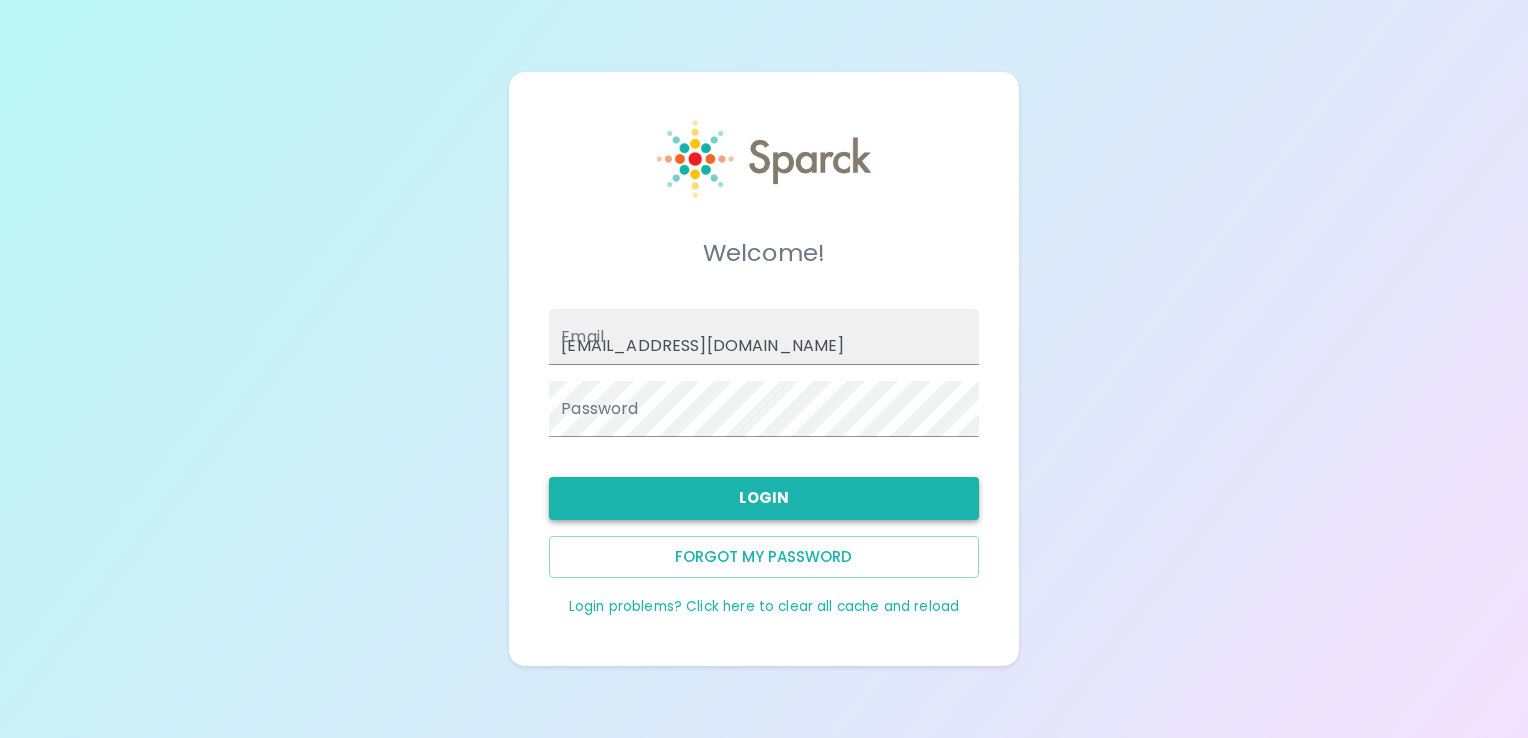 click on "Login" at bounding box center (763, 498) 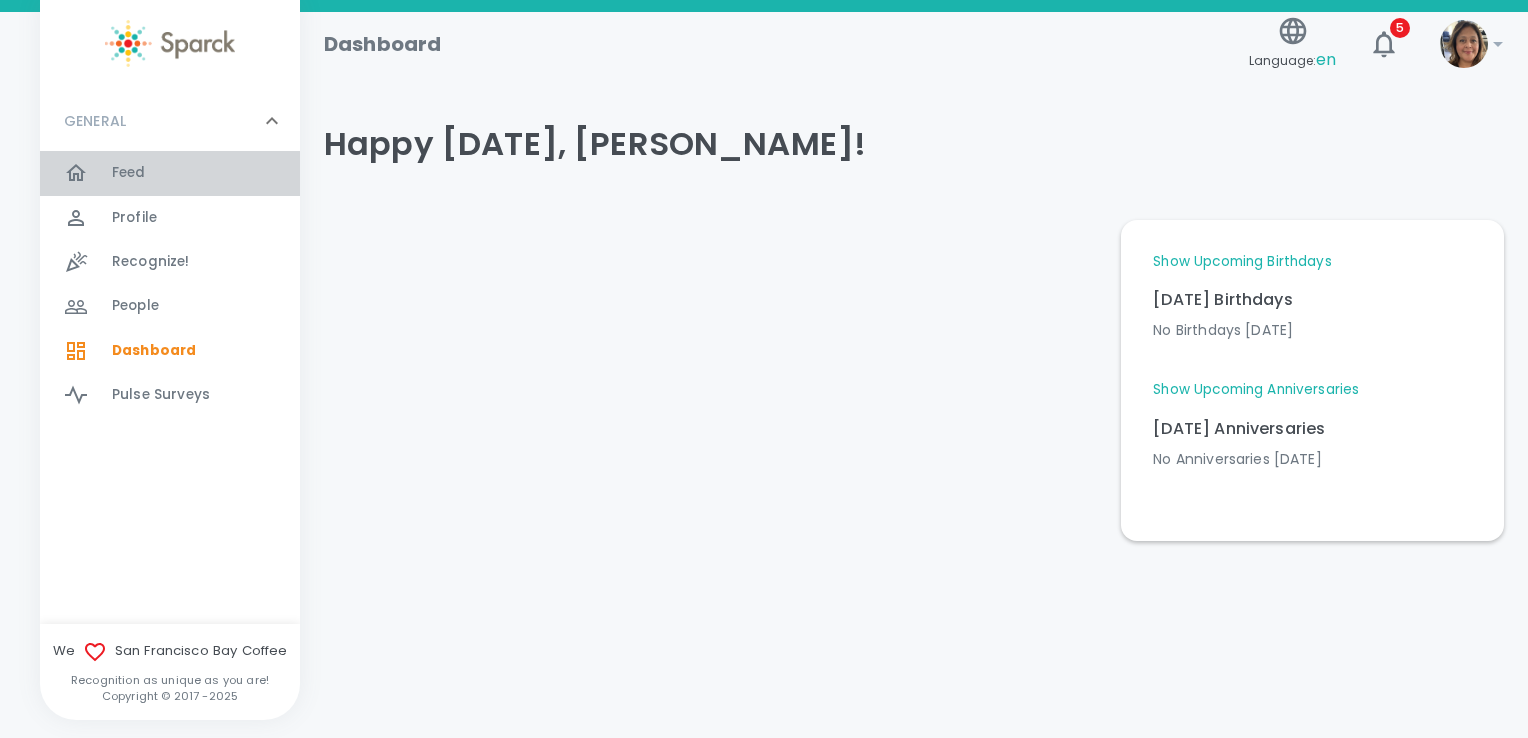 click on "Feed" at bounding box center [129, 173] 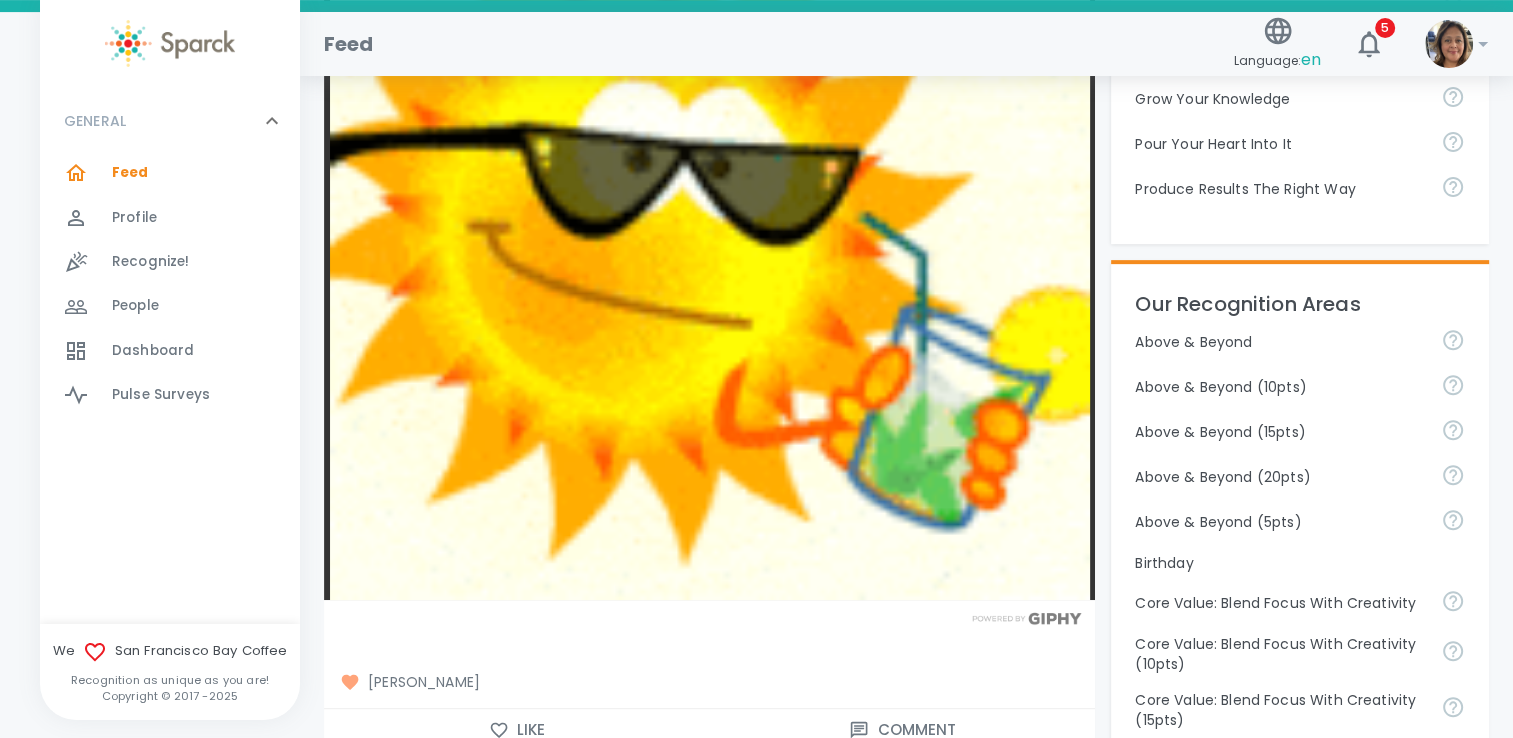 scroll, scrollTop: 800, scrollLeft: 0, axis: vertical 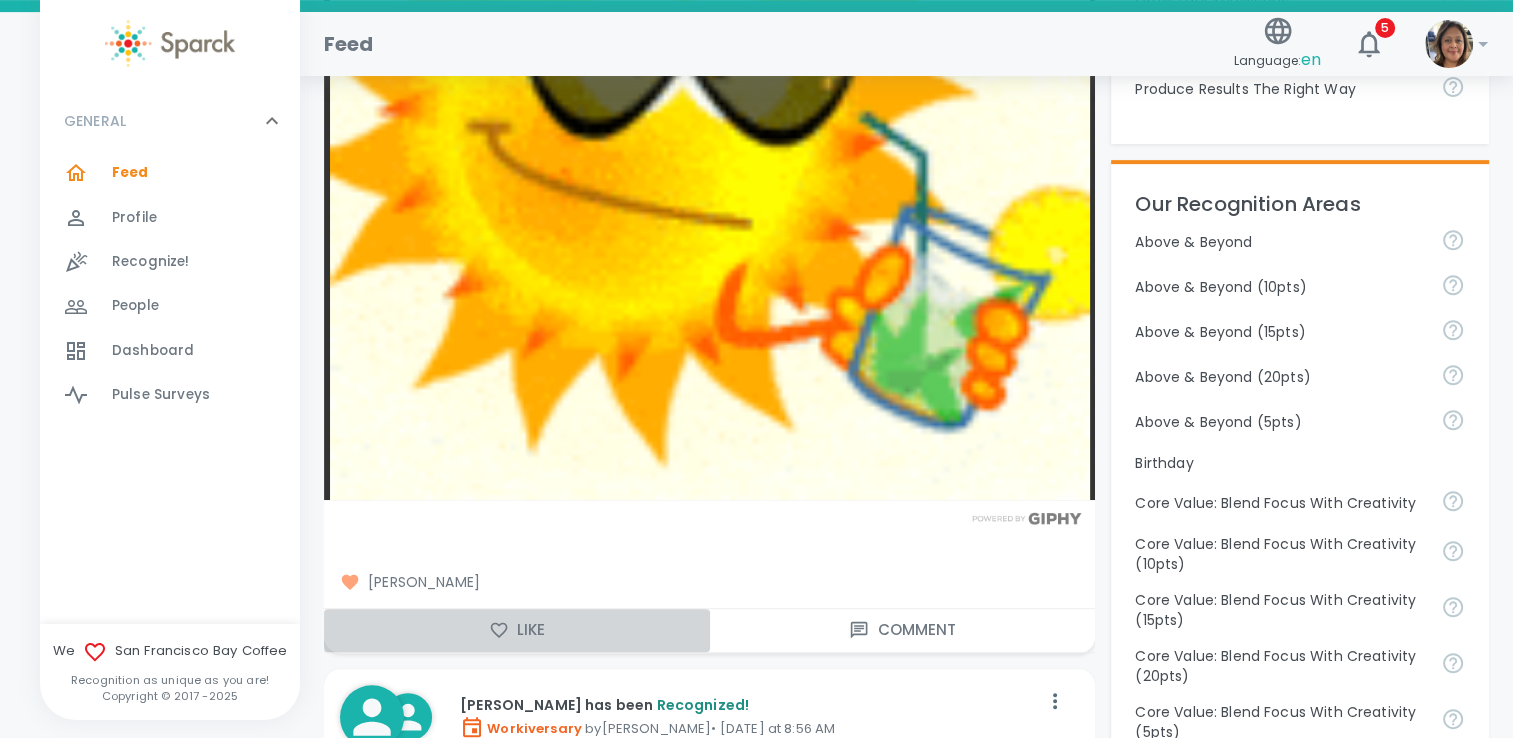 click on "Like" at bounding box center (517, 630) 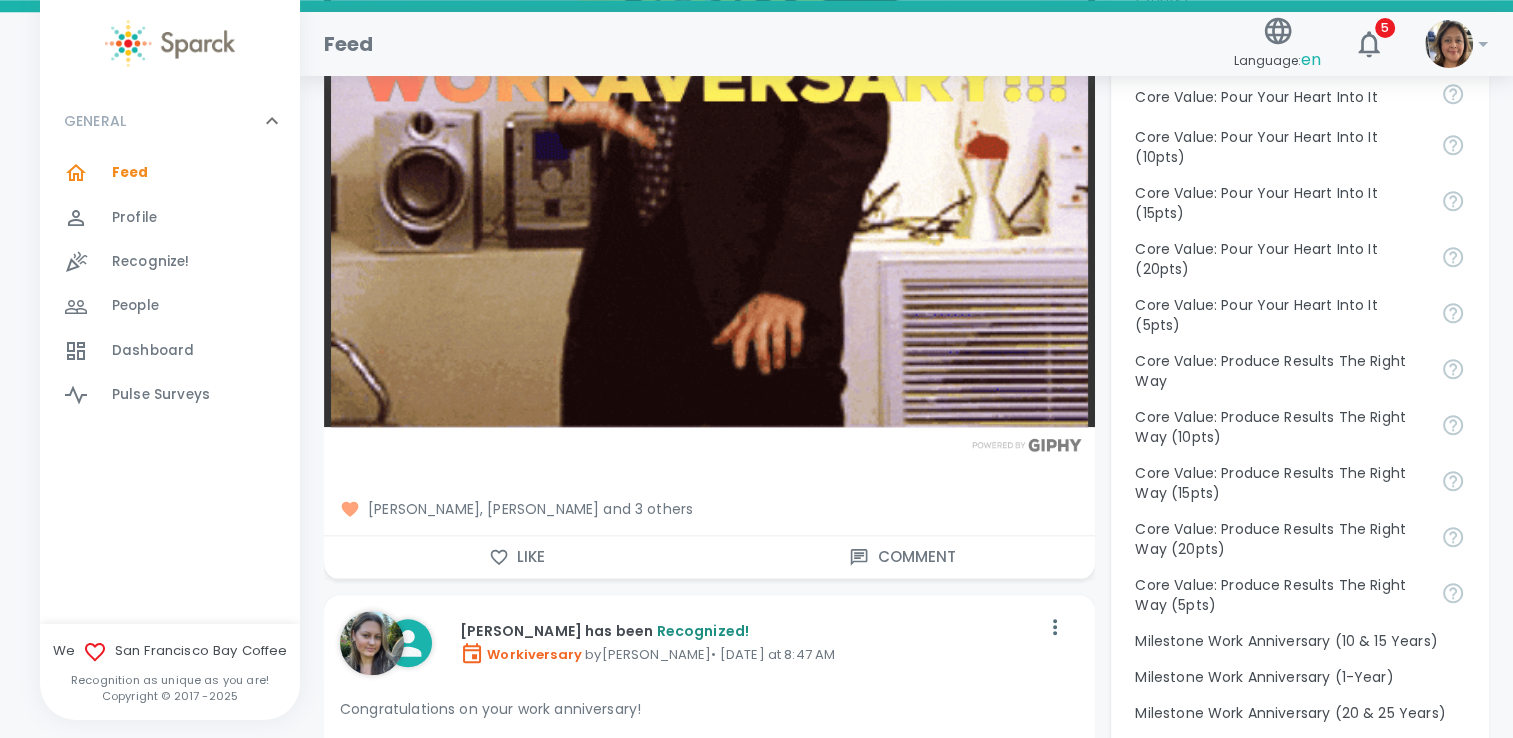 scroll, scrollTop: 2000, scrollLeft: 0, axis: vertical 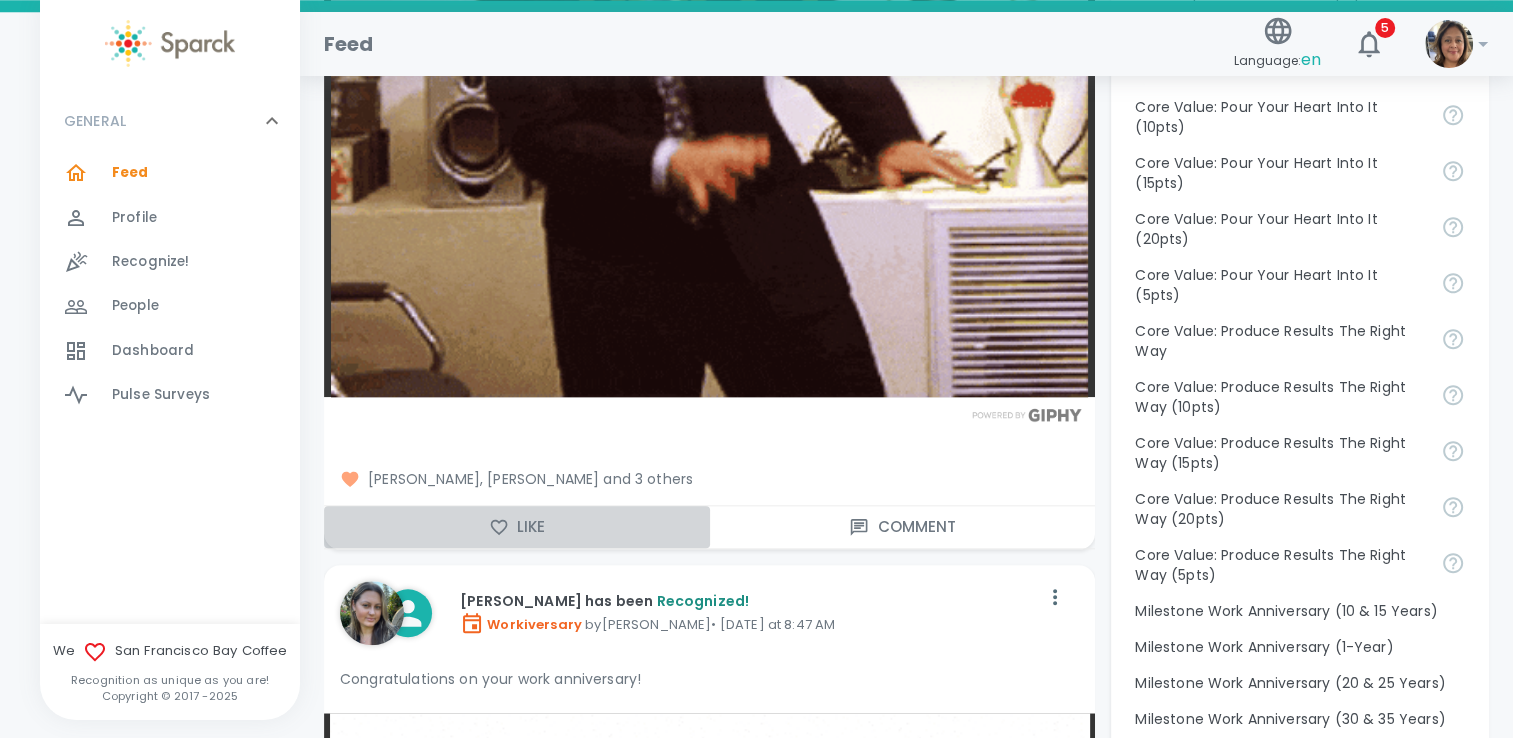 click 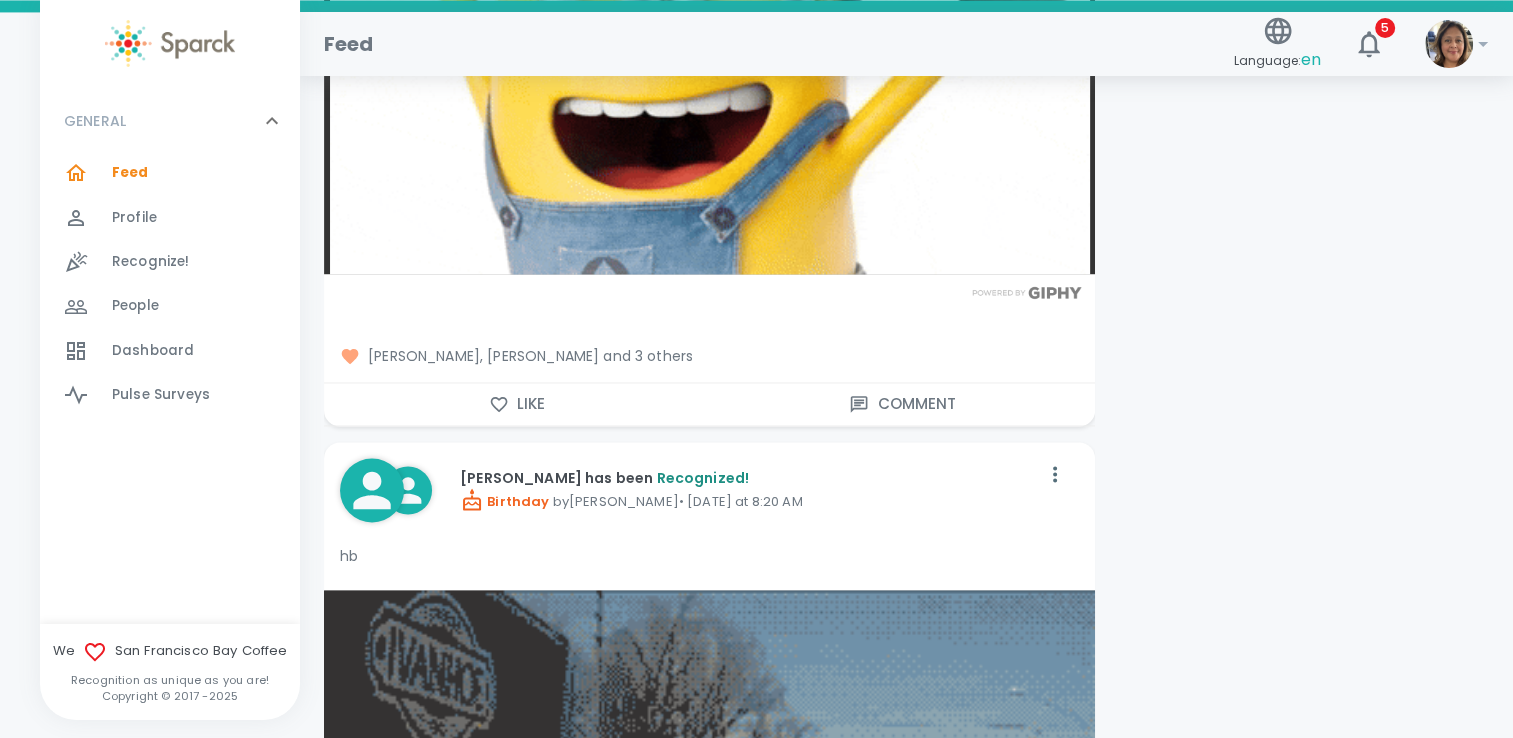 scroll, scrollTop: 3200, scrollLeft: 0, axis: vertical 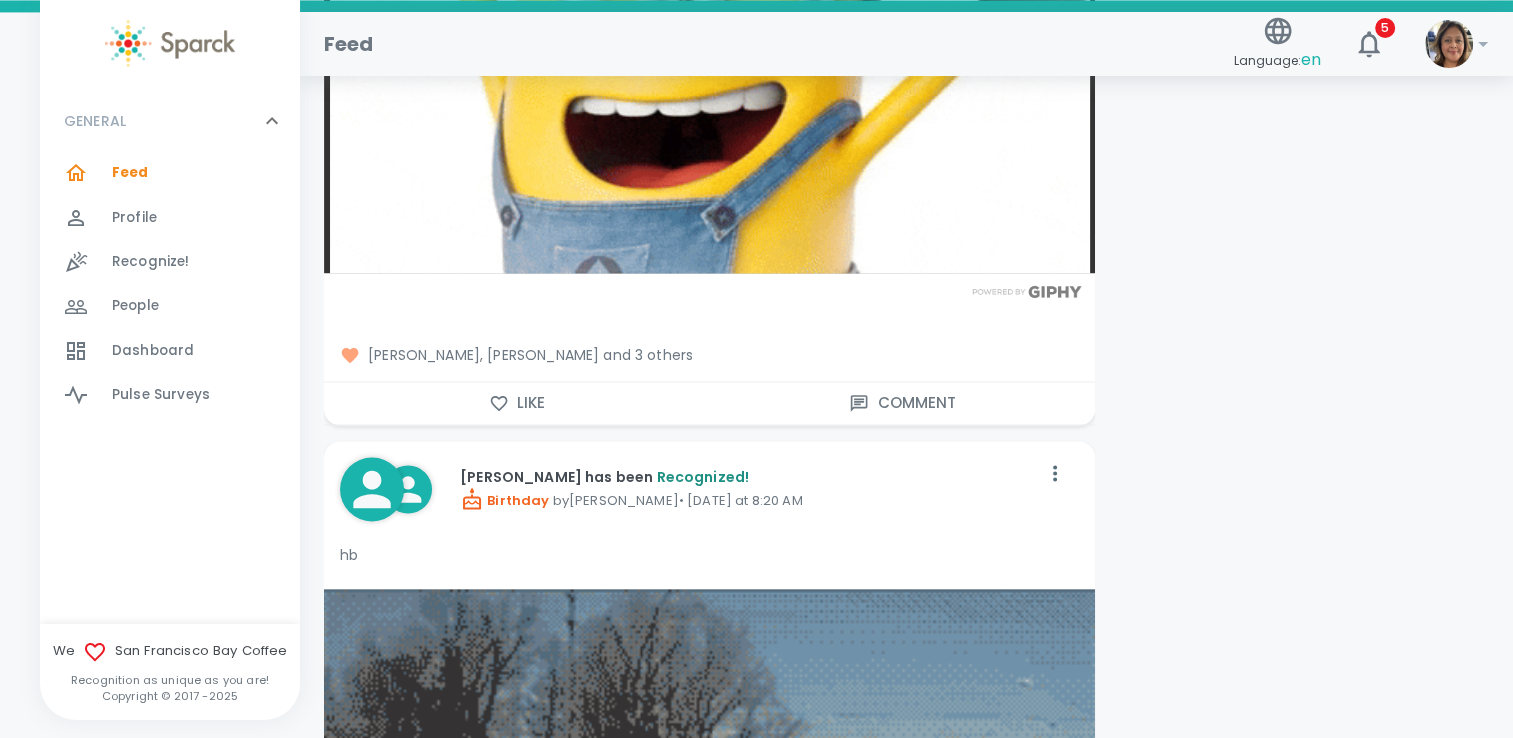 click on "[PERSON_NAME], [PERSON_NAME] and 3 others" at bounding box center [709, 355] 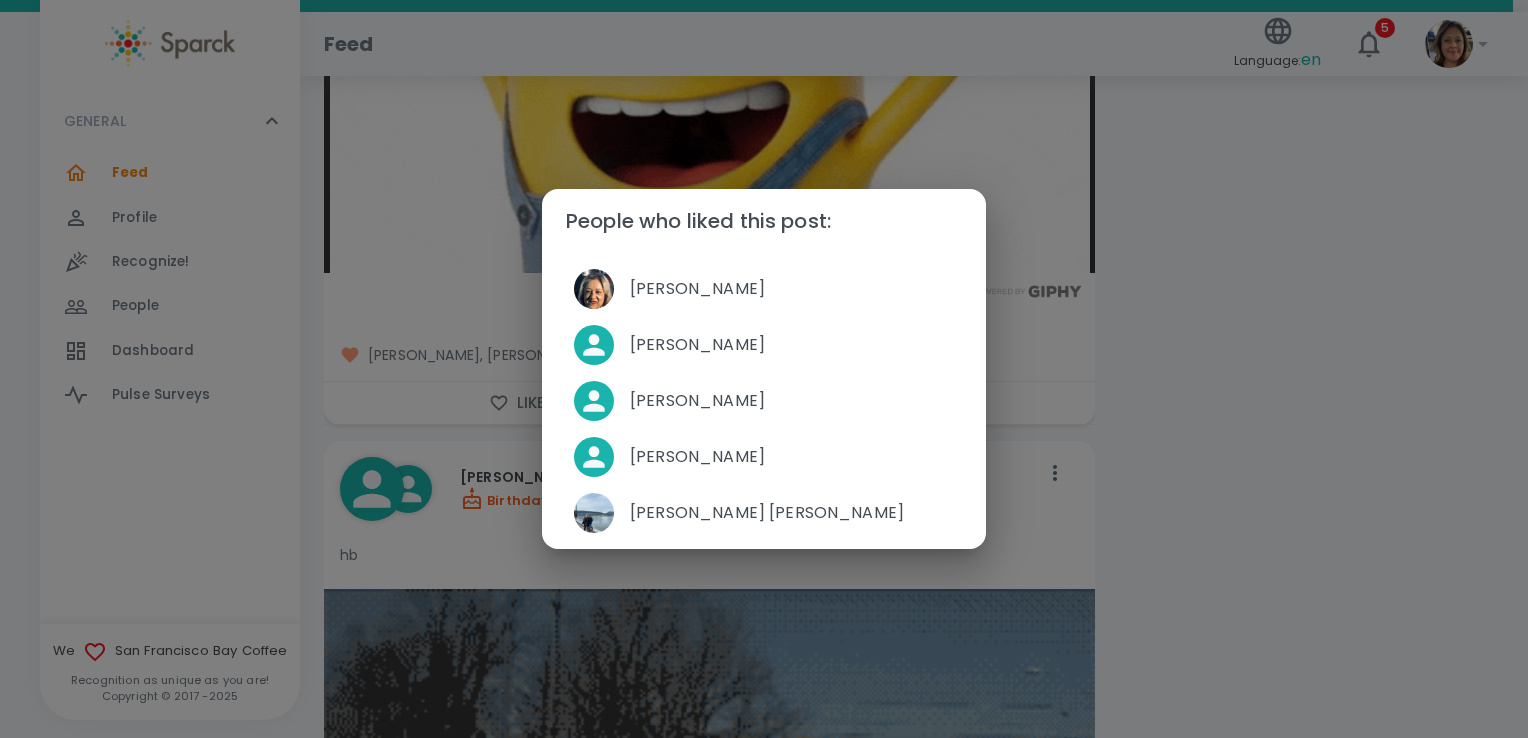 click on "People who liked this post: [PERSON_NAME] [PERSON_NAME] [PERSON_NAME] [PERSON_NAME] [PERSON_NAME] [PERSON_NAME]" at bounding box center [764, 369] 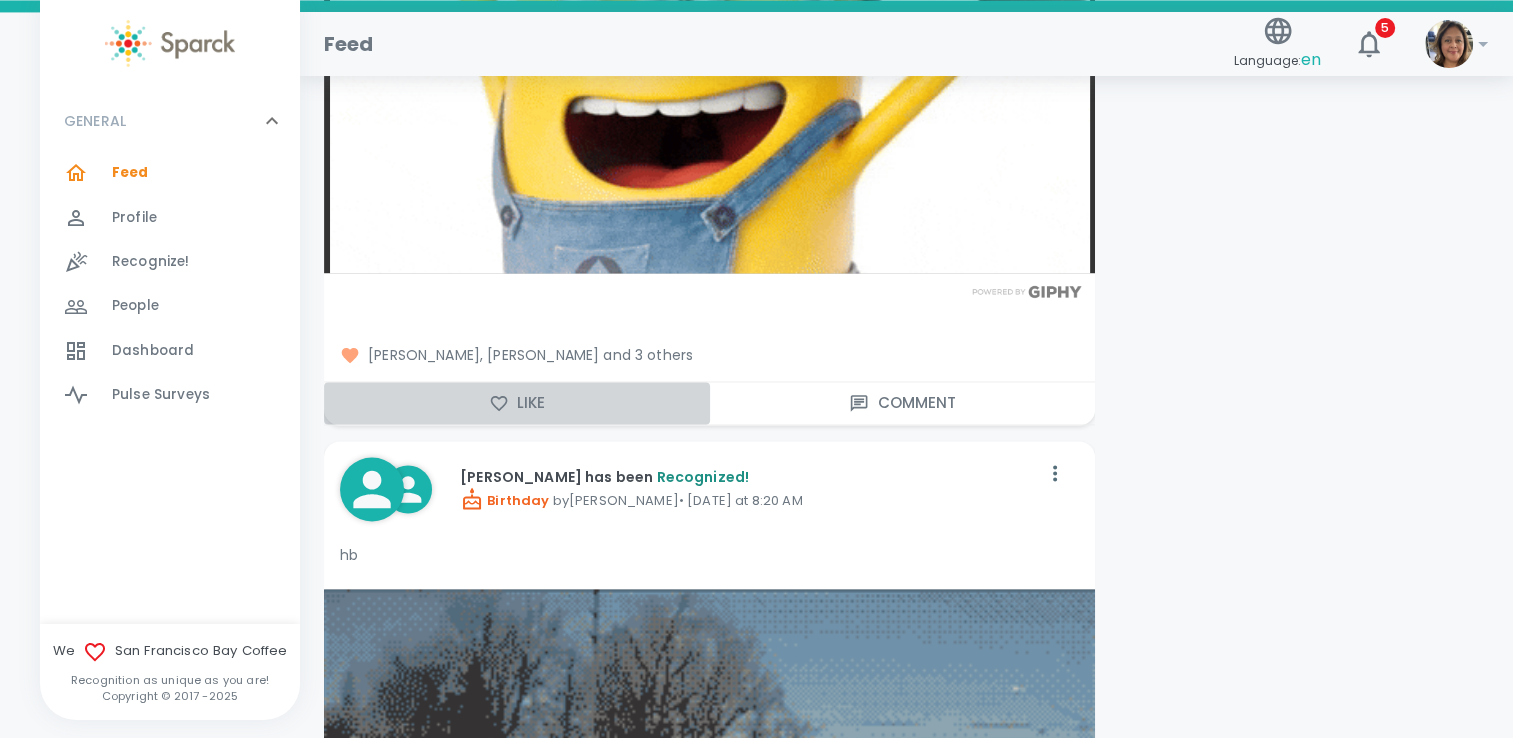 click on "Like" at bounding box center [517, 403] 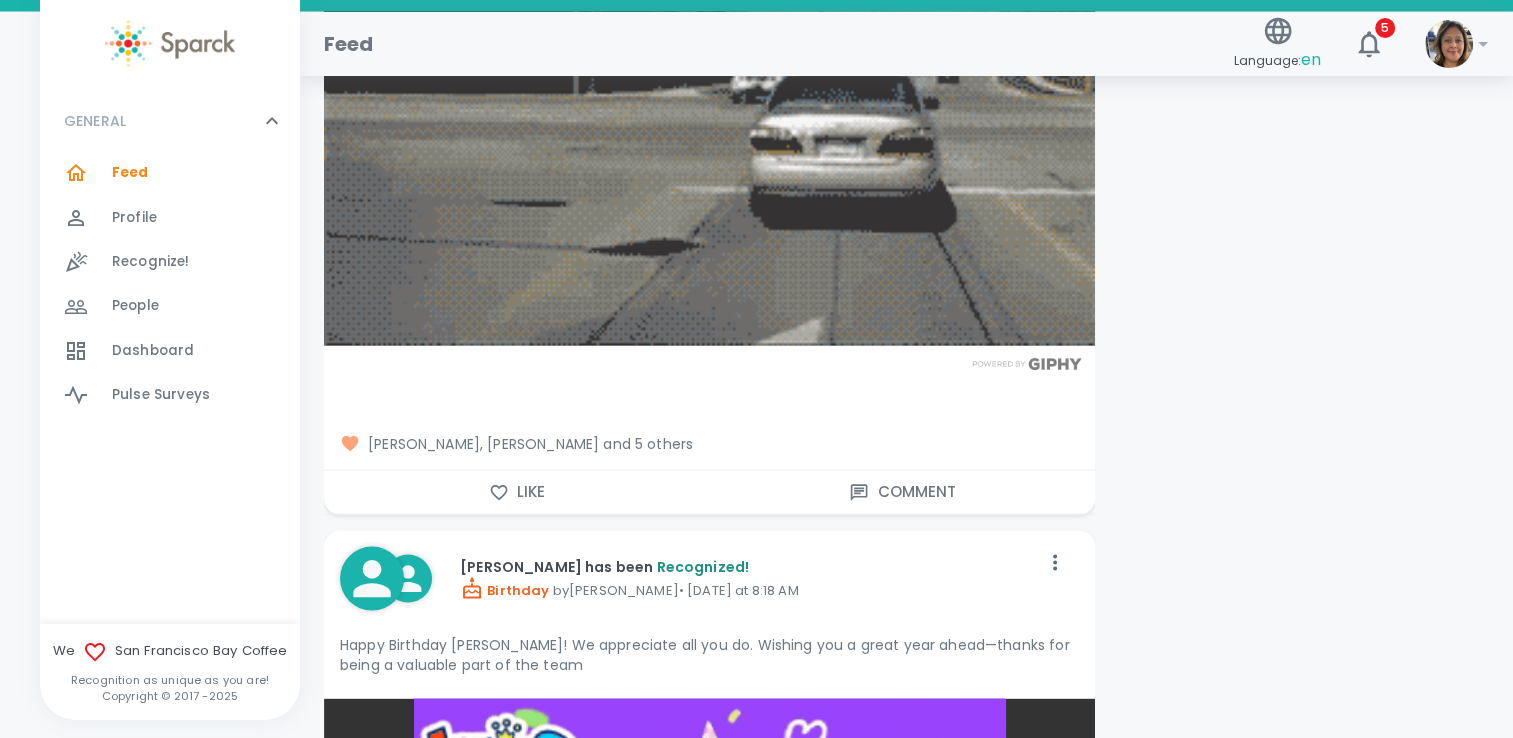 scroll, scrollTop: 4000, scrollLeft: 0, axis: vertical 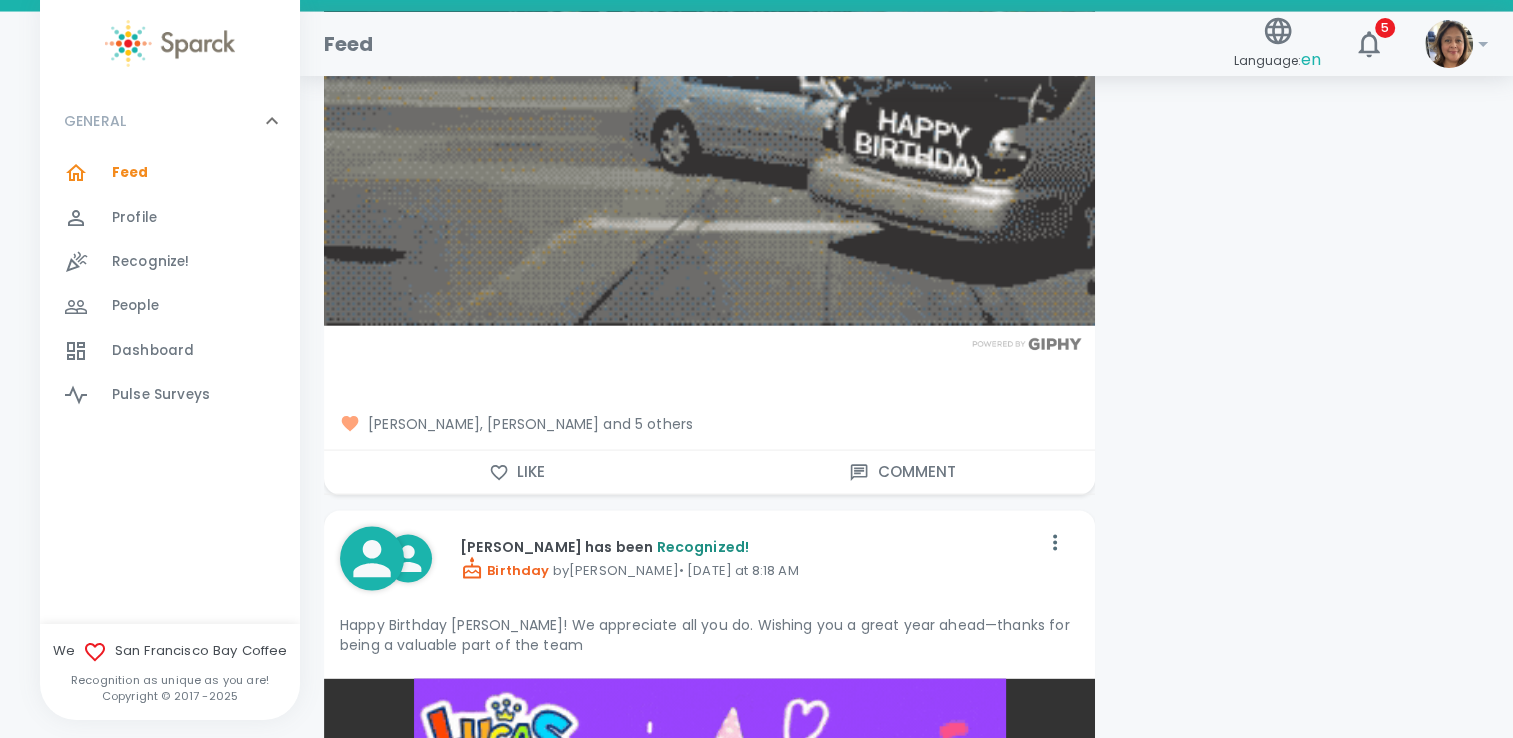 click on "Like" at bounding box center (517, 472) 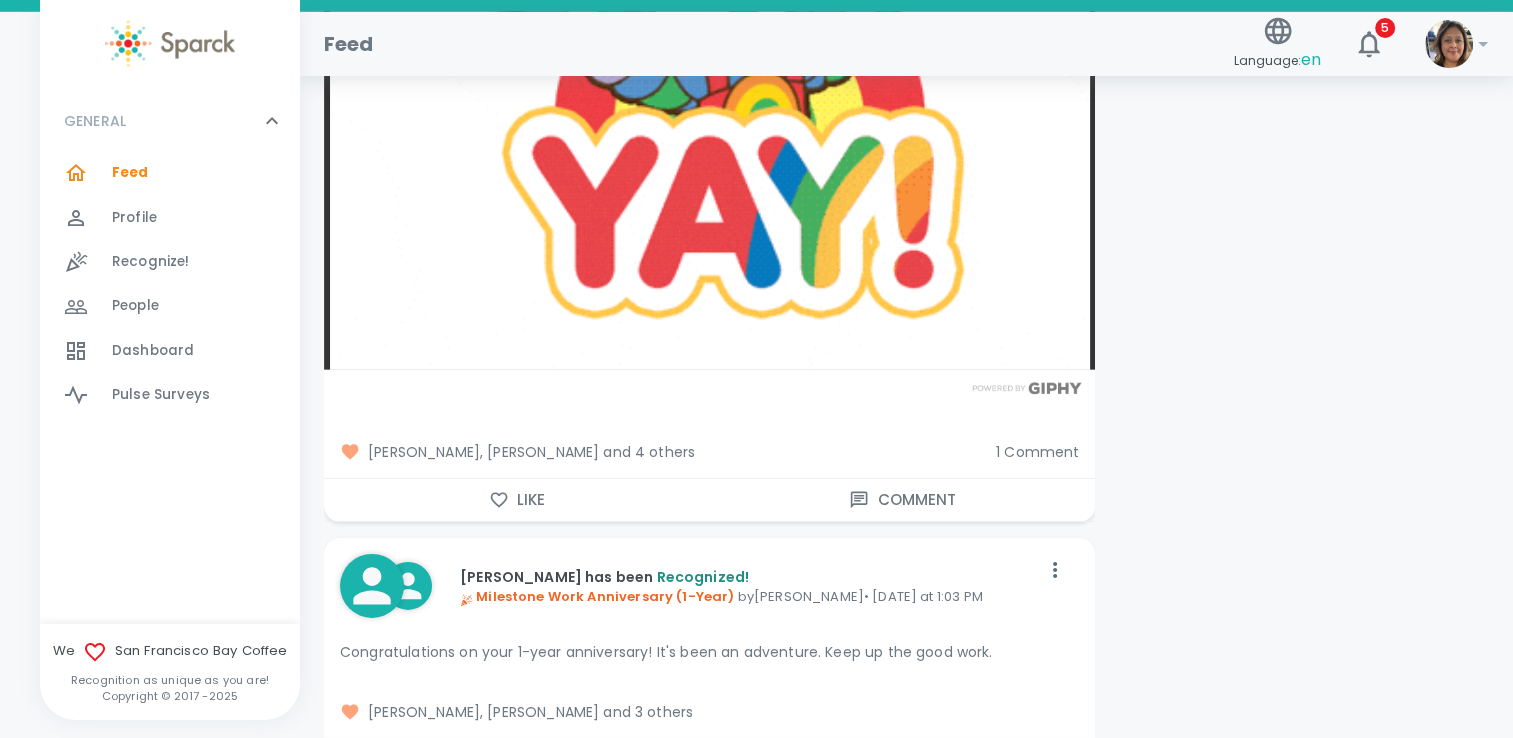 scroll, scrollTop: 6200, scrollLeft: 0, axis: vertical 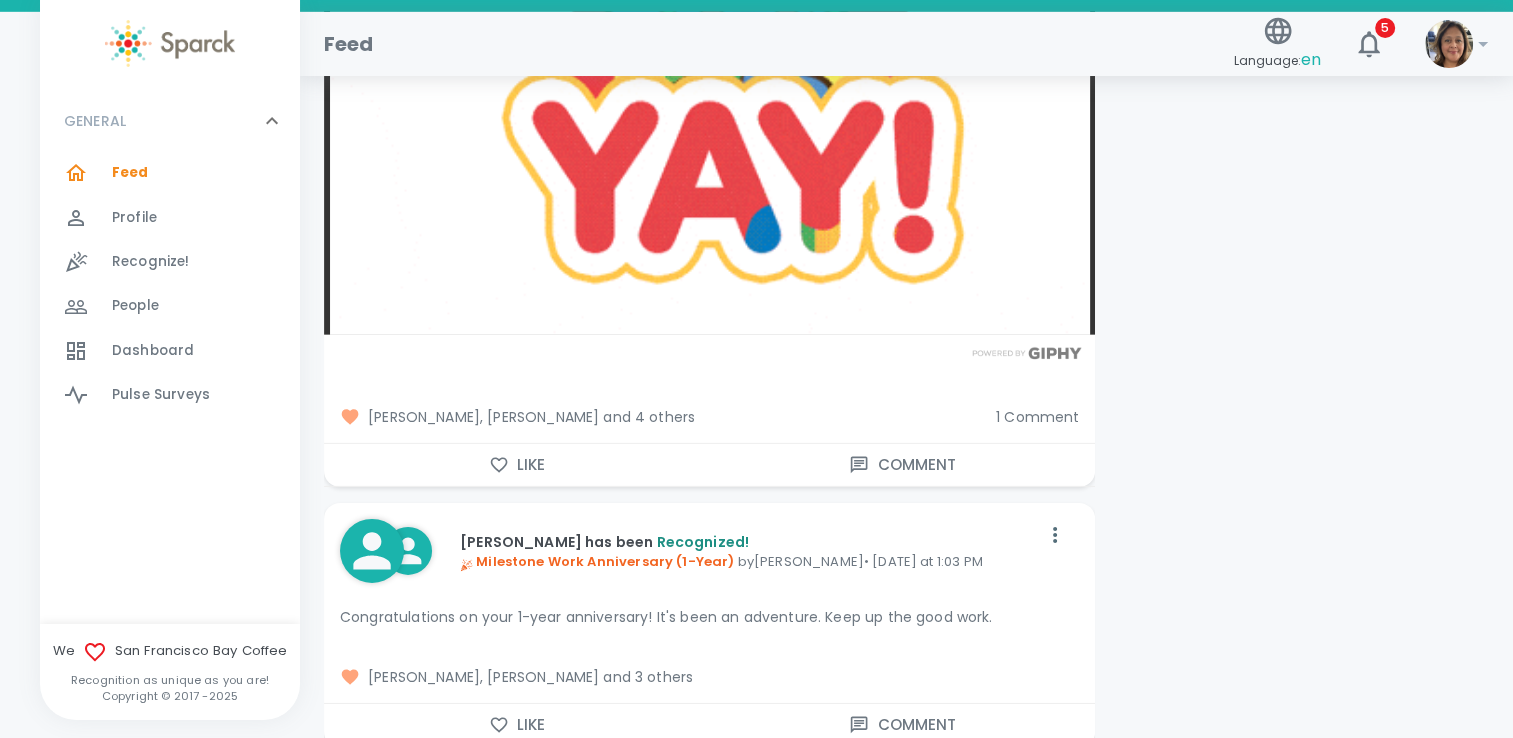 click on "1   Comment" at bounding box center [1037, 417] 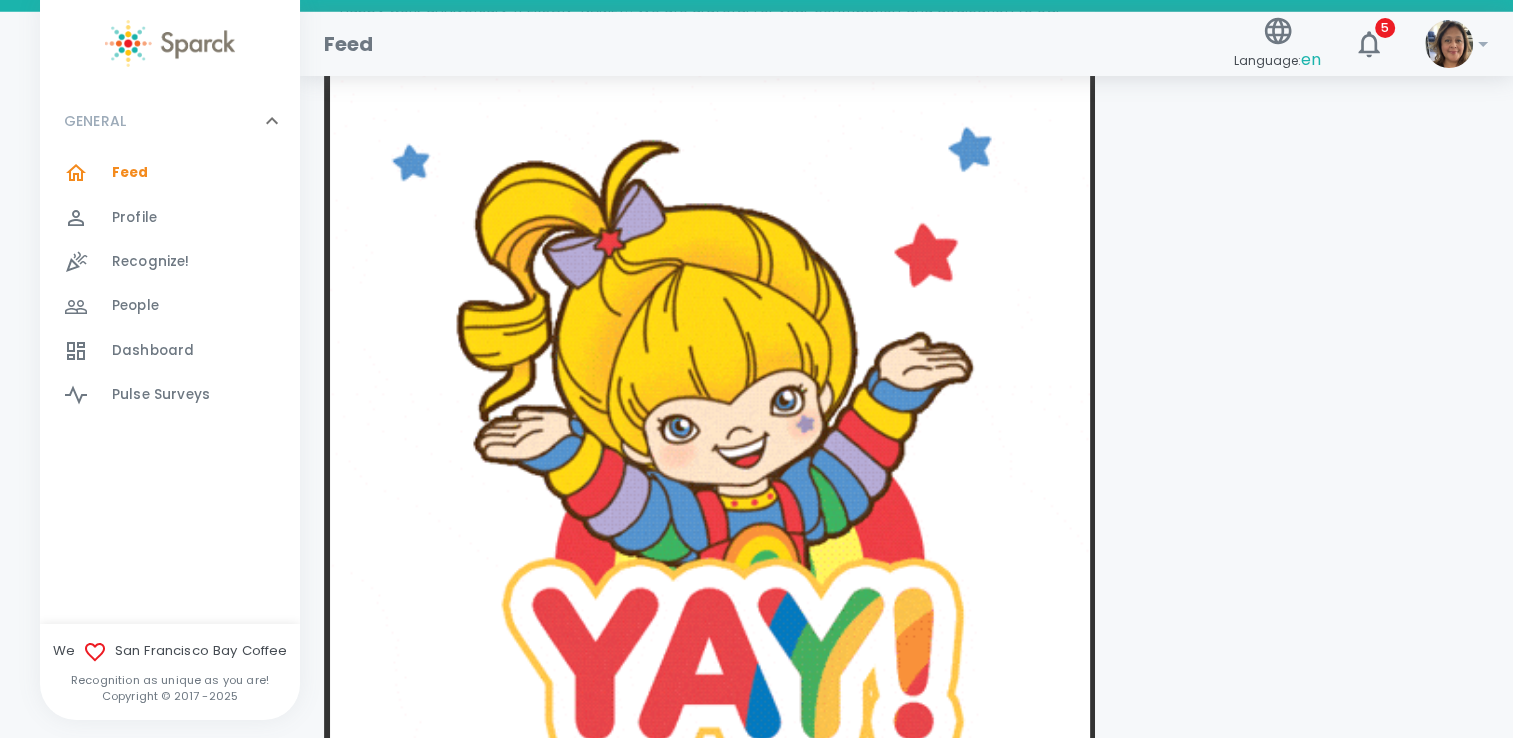 scroll, scrollTop: 5700, scrollLeft: 0, axis: vertical 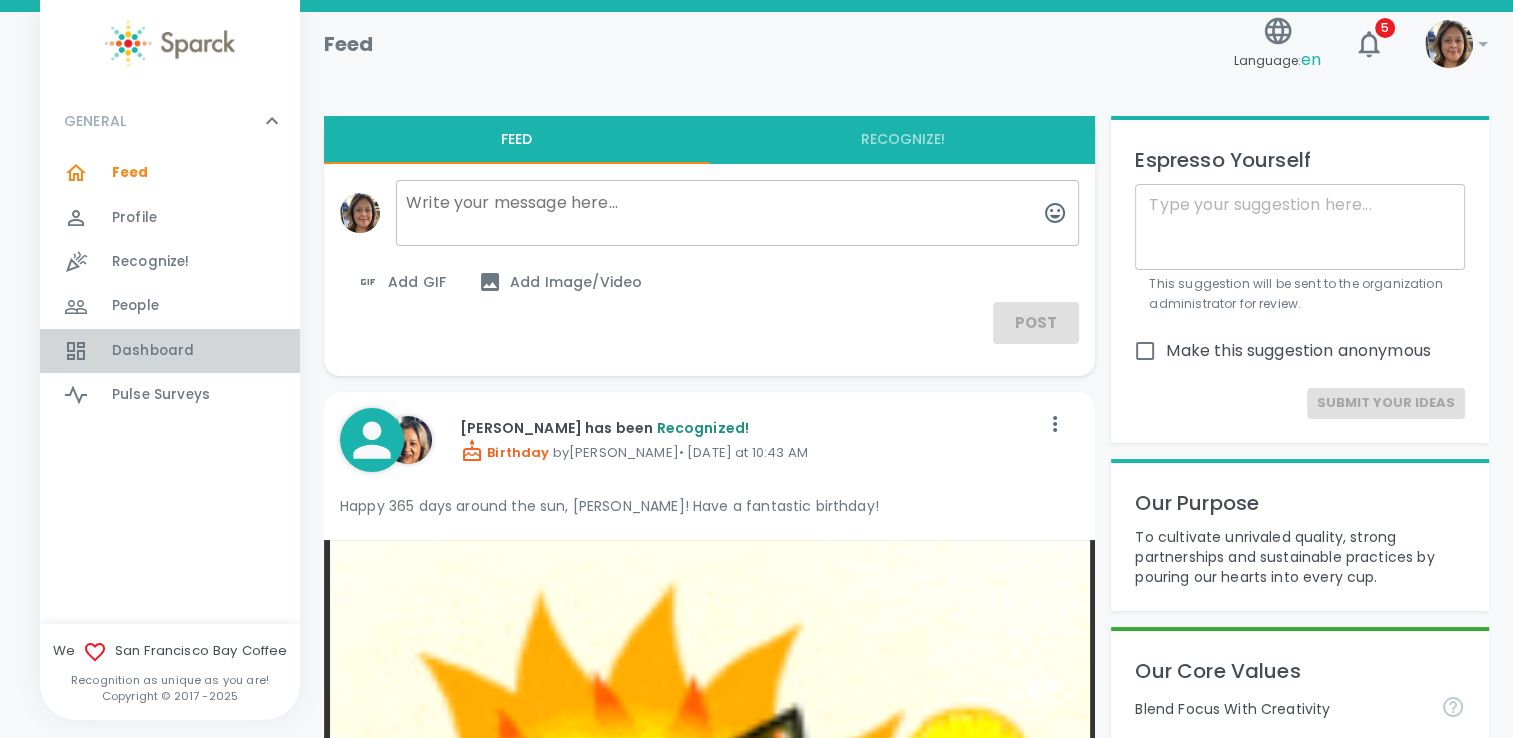 click on "Dashboard" at bounding box center (153, 351) 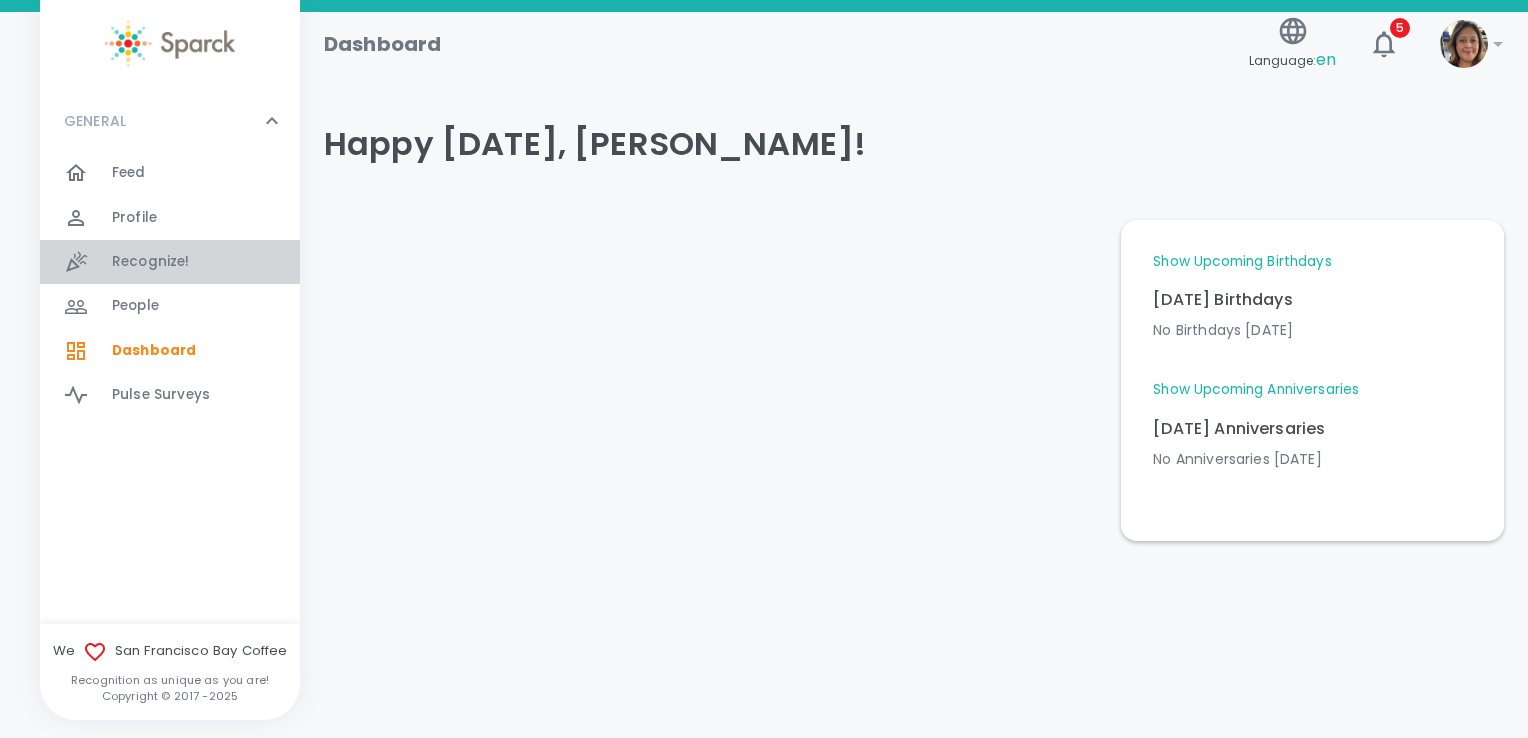 click on "Recognize! 0" at bounding box center [206, 262] 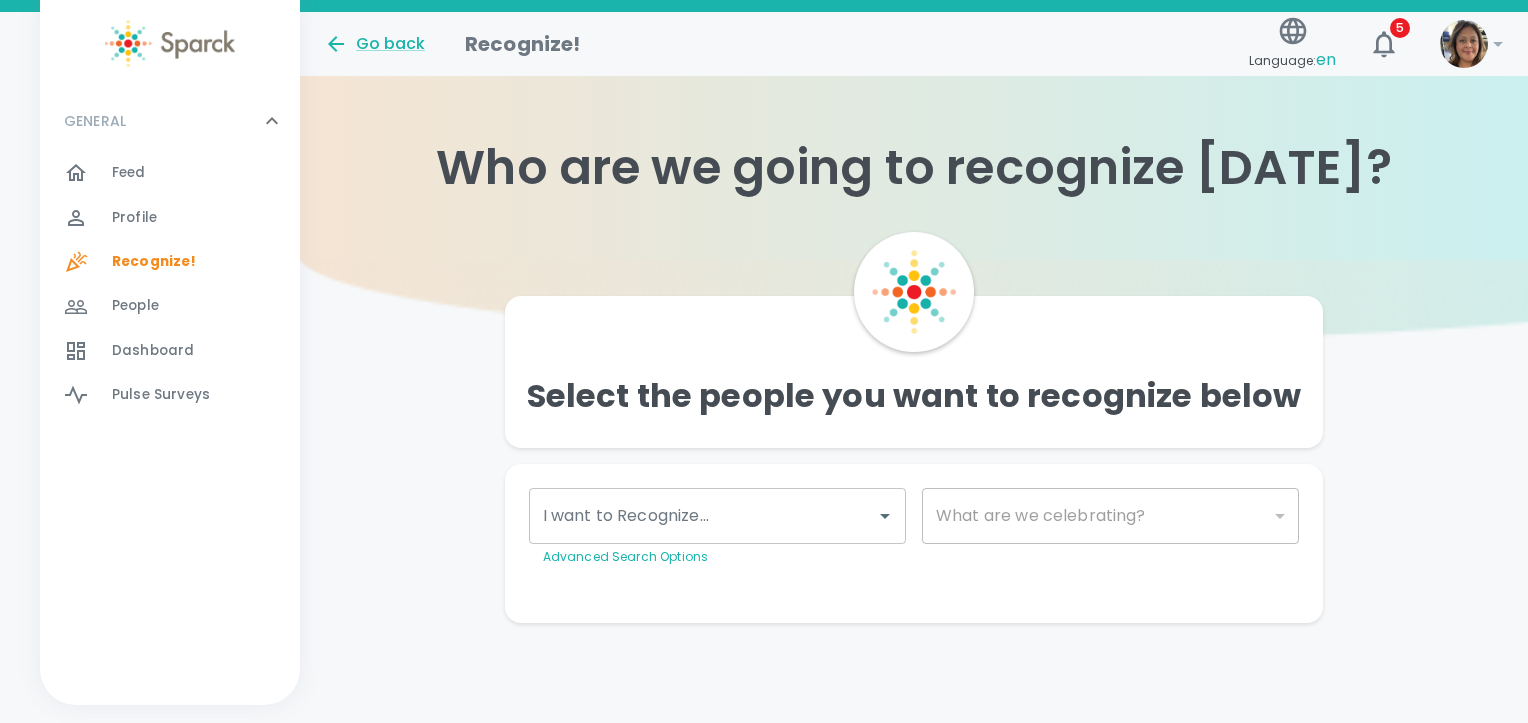 click on "Feed" at bounding box center [129, 173] 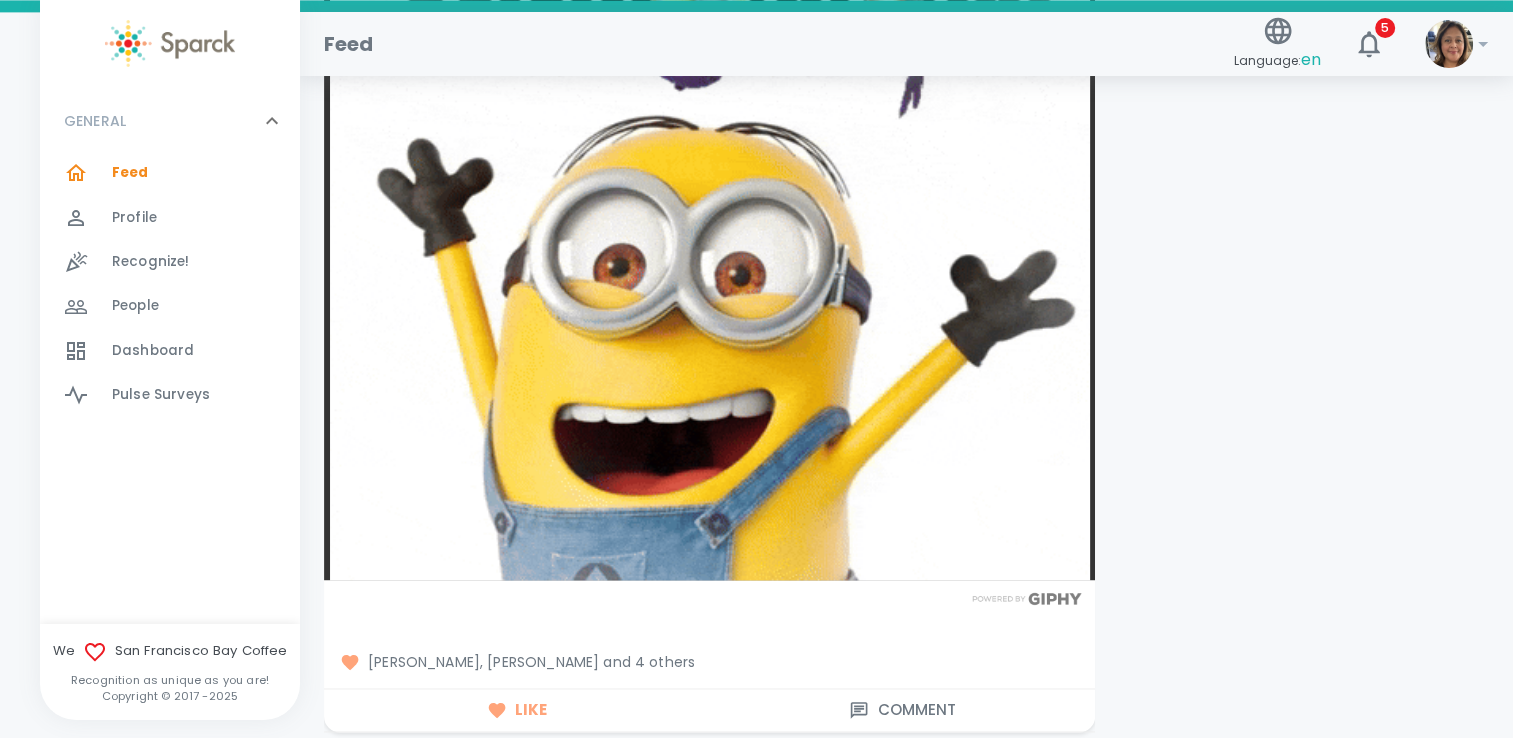 scroll, scrollTop: 2900, scrollLeft: 0, axis: vertical 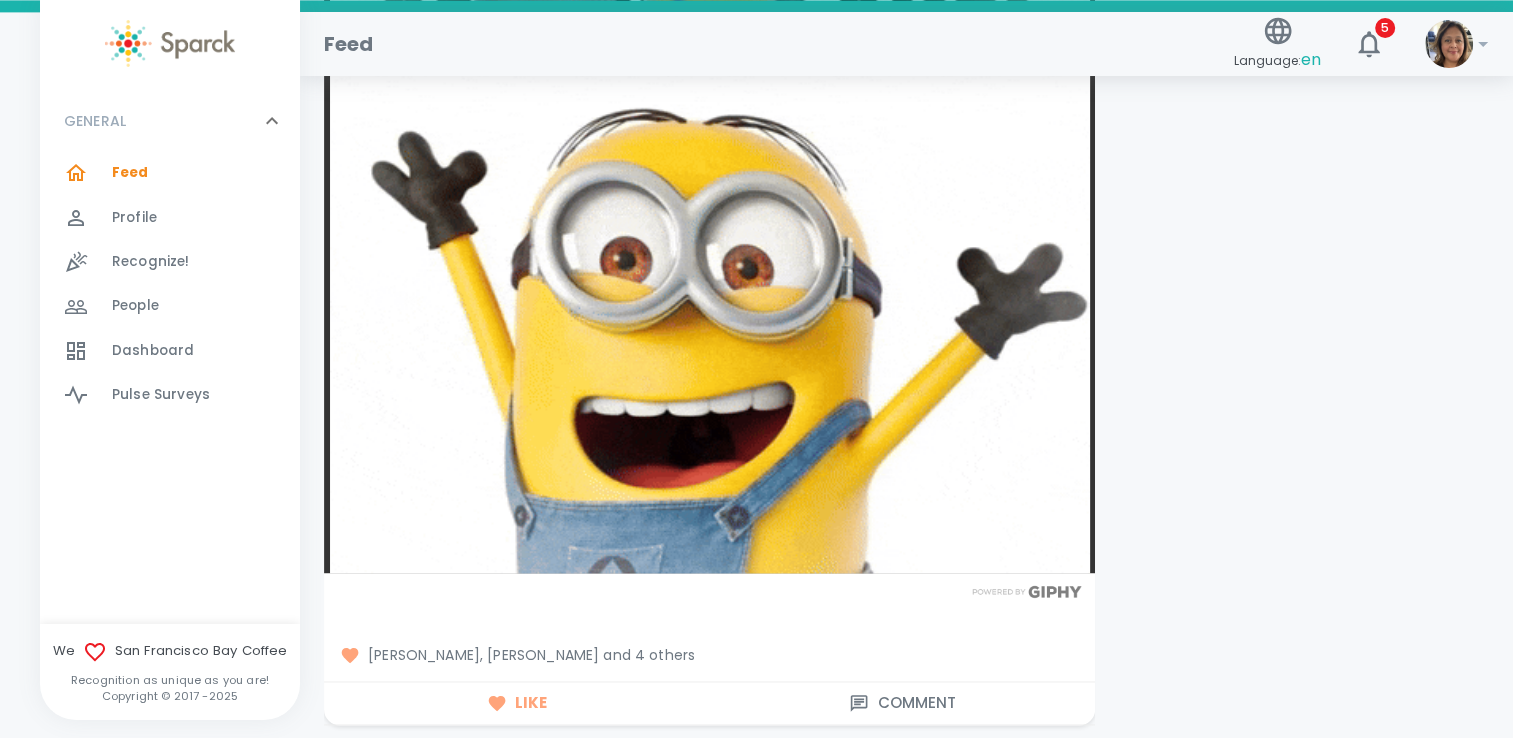 click on "[PERSON_NAME], [PERSON_NAME] and 4 others" at bounding box center [709, 655] 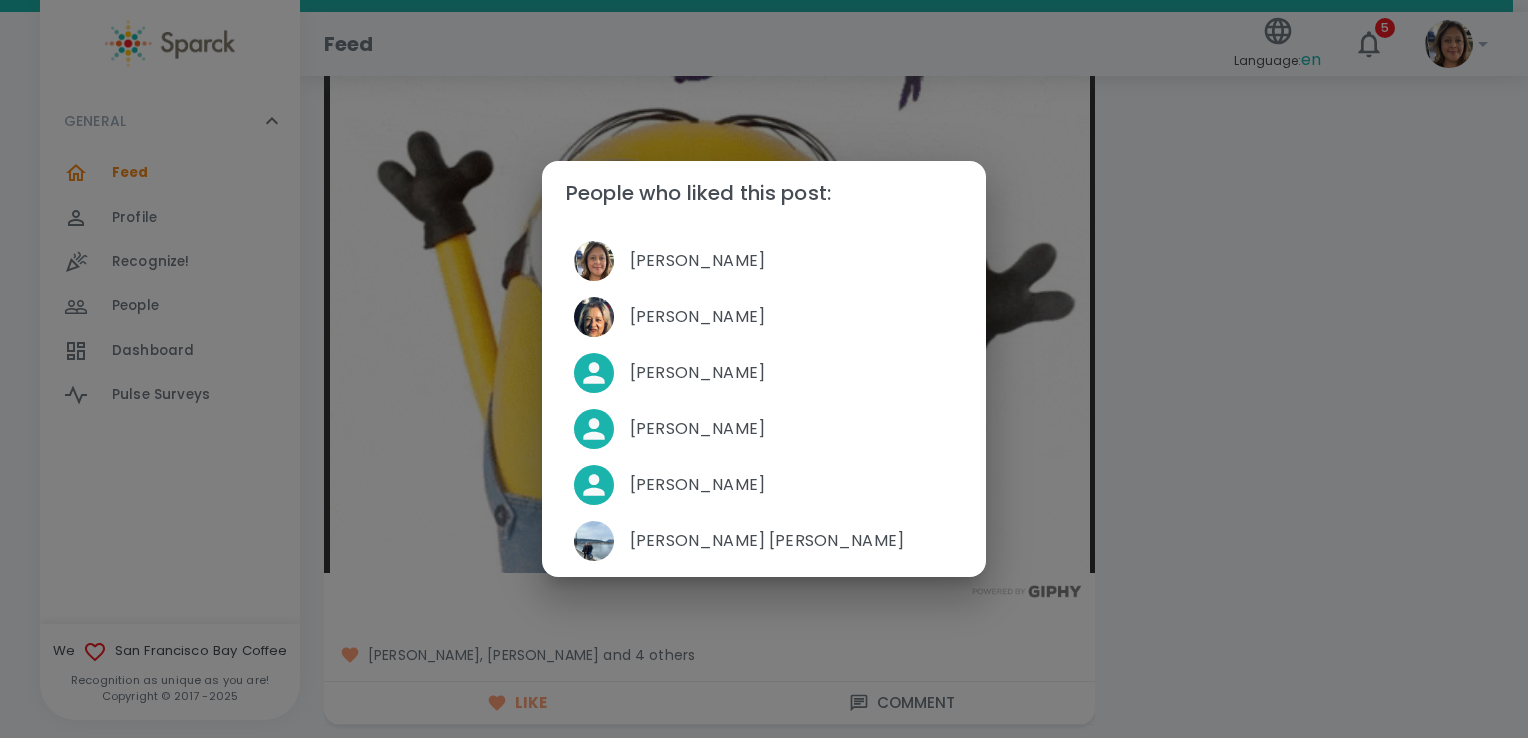 click on "People who liked this post: [PERSON_NAME] [PERSON_NAME] [PERSON_NAME] [PERSON_NAME] [PERSON_NAME] [PERSON_NAME] [PERSON_NAME]" at bounding box center [764, 369] 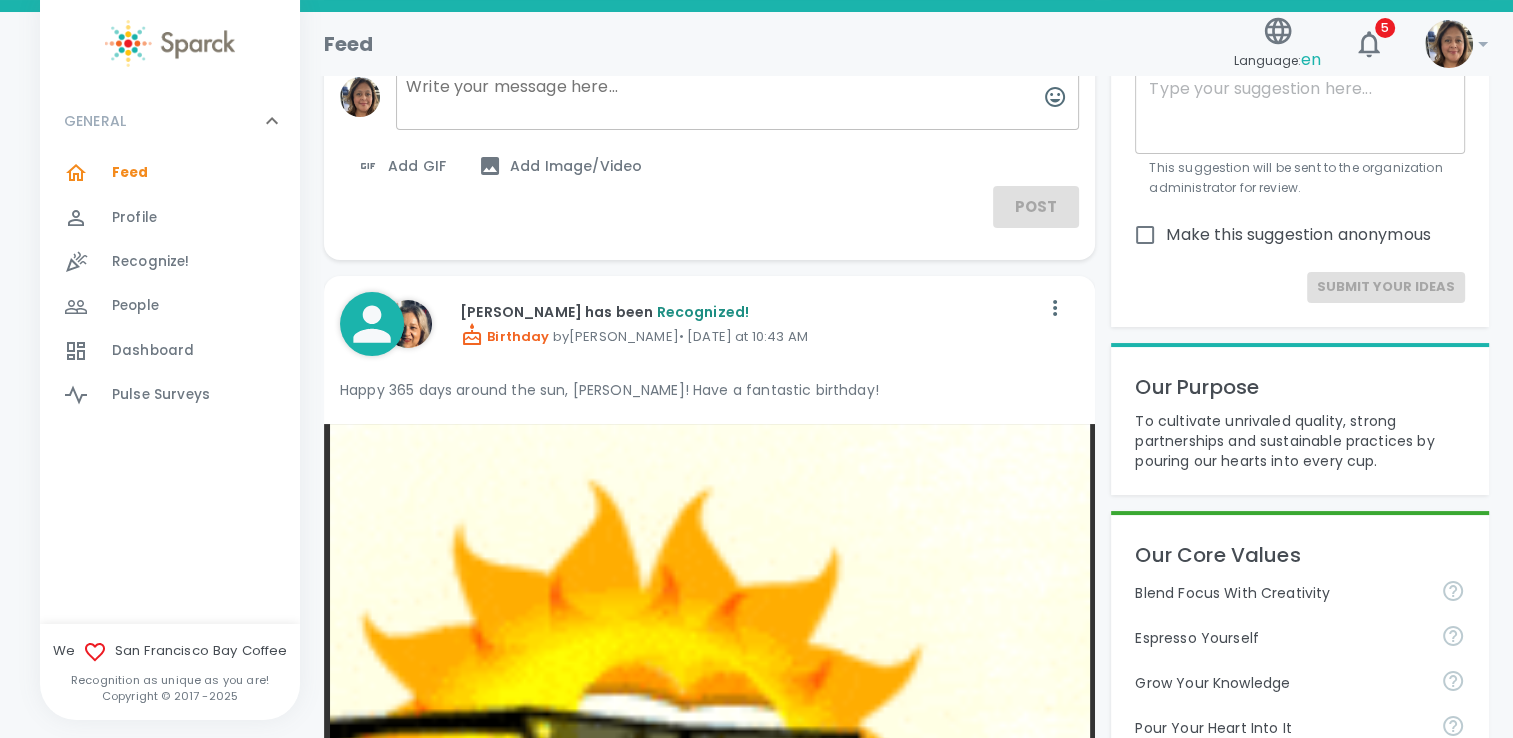 scroll, scrollTop: 0, scrollLeft: 0, axis: both 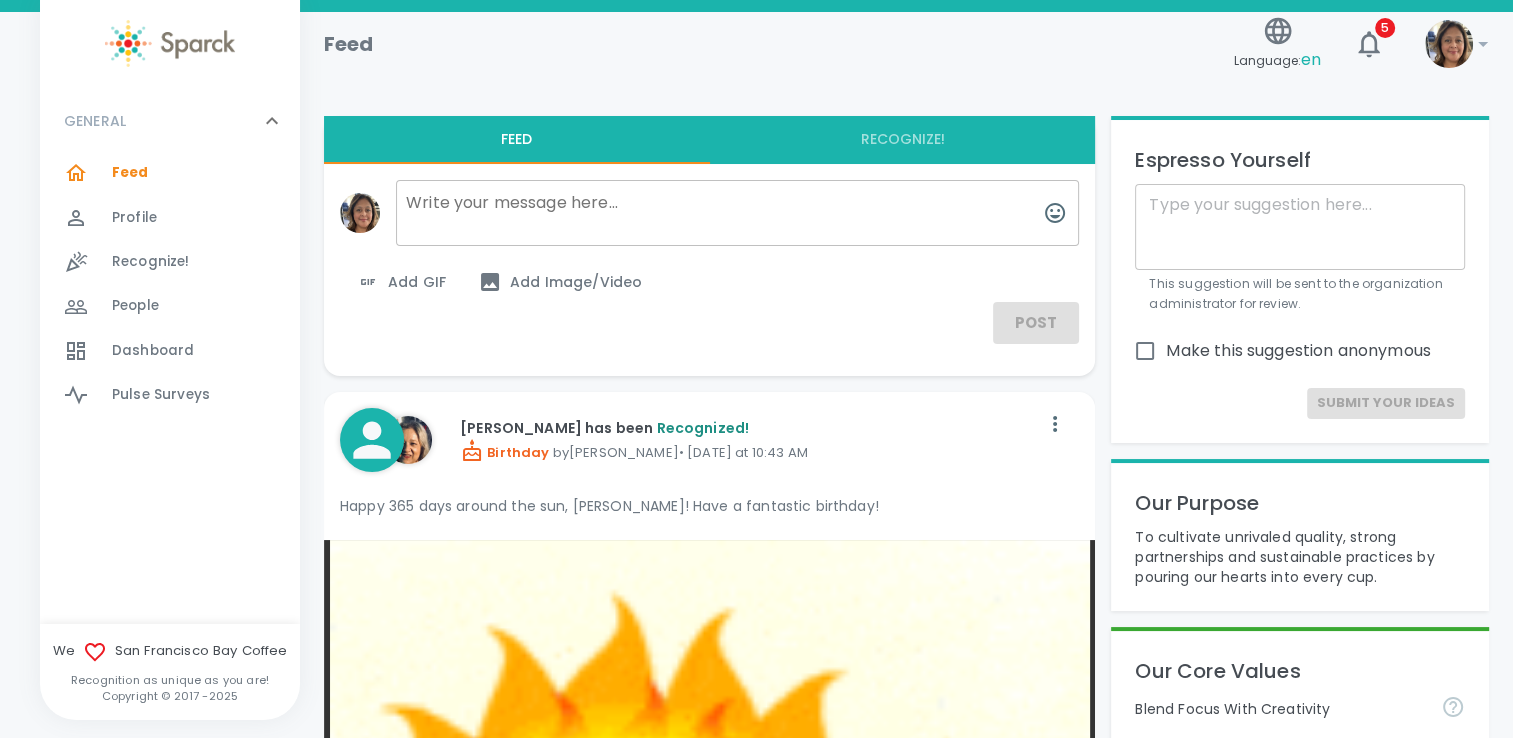 click 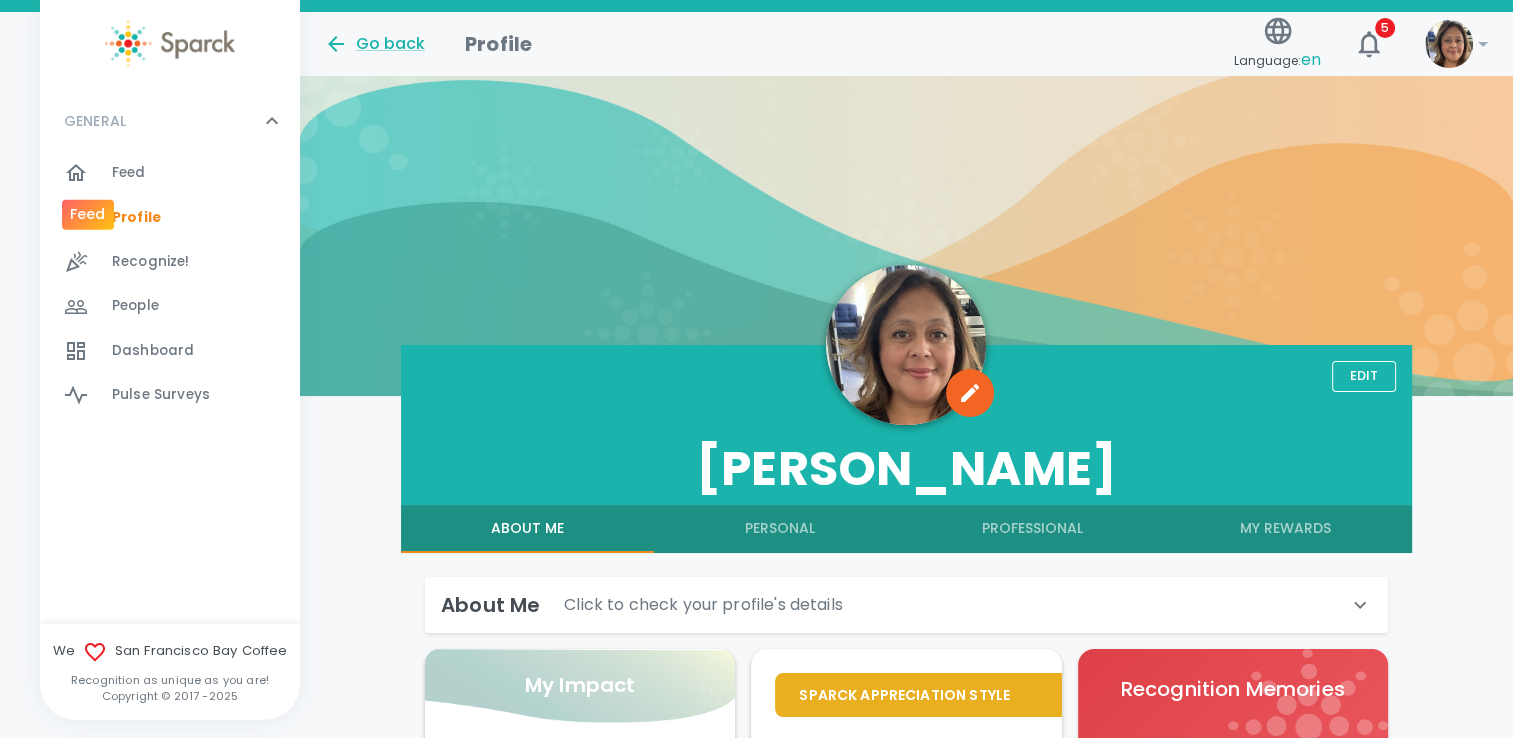 click at bounding box center (88, 173) 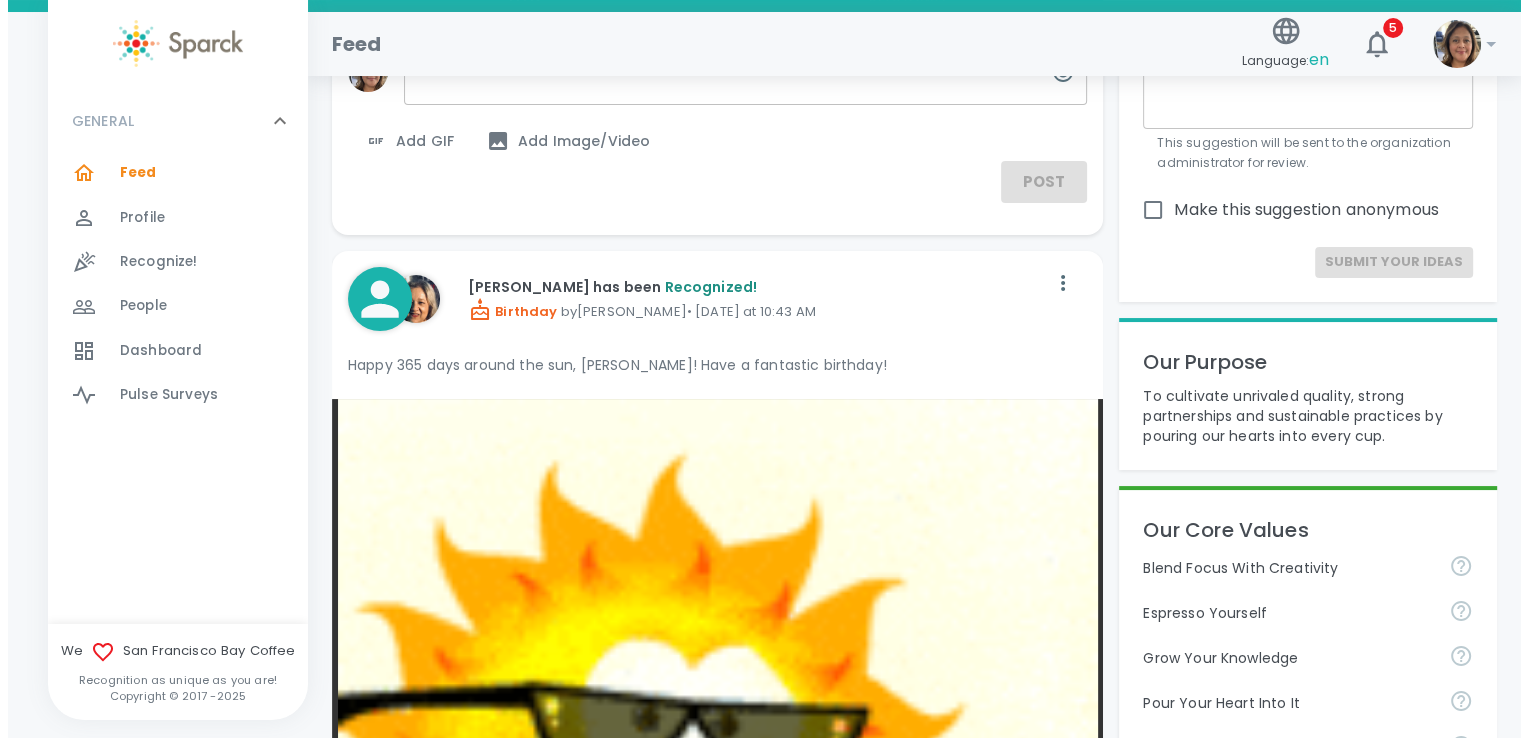 scroll, scrollTop: 0, scrollLeft: 0, axis: both 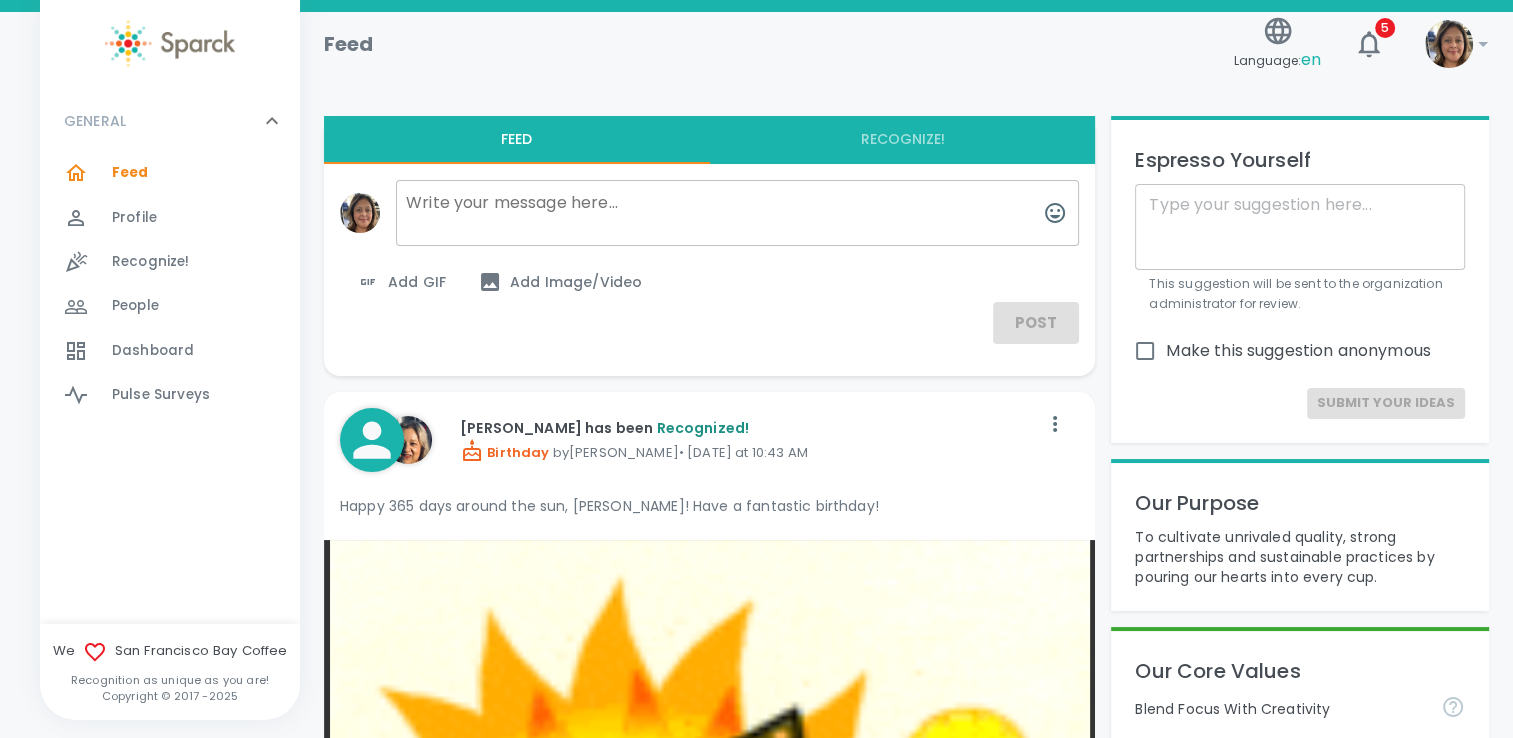 click on "Profile" at bounding box center [134, 218] 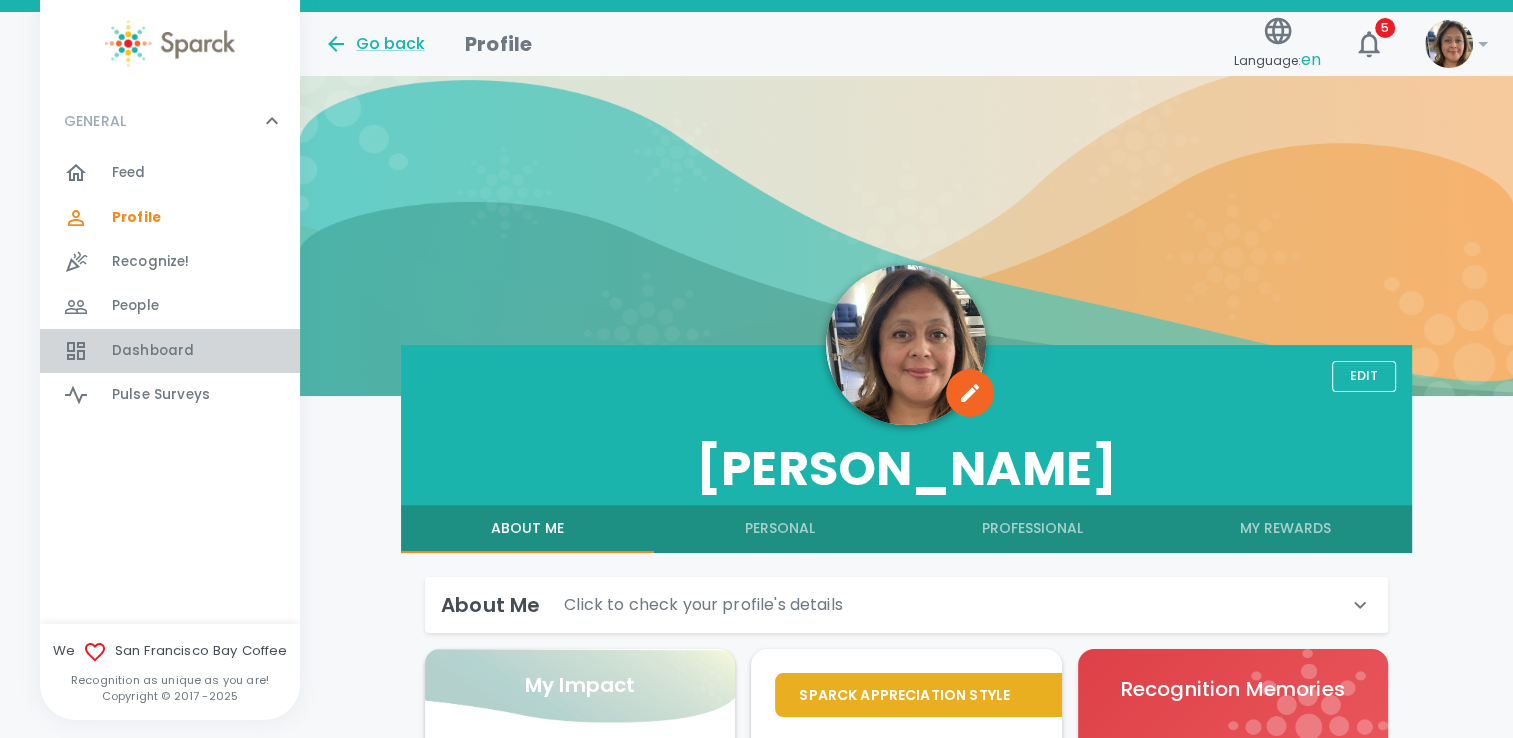 click on "Dashboard" at bounding box center (153, 351) 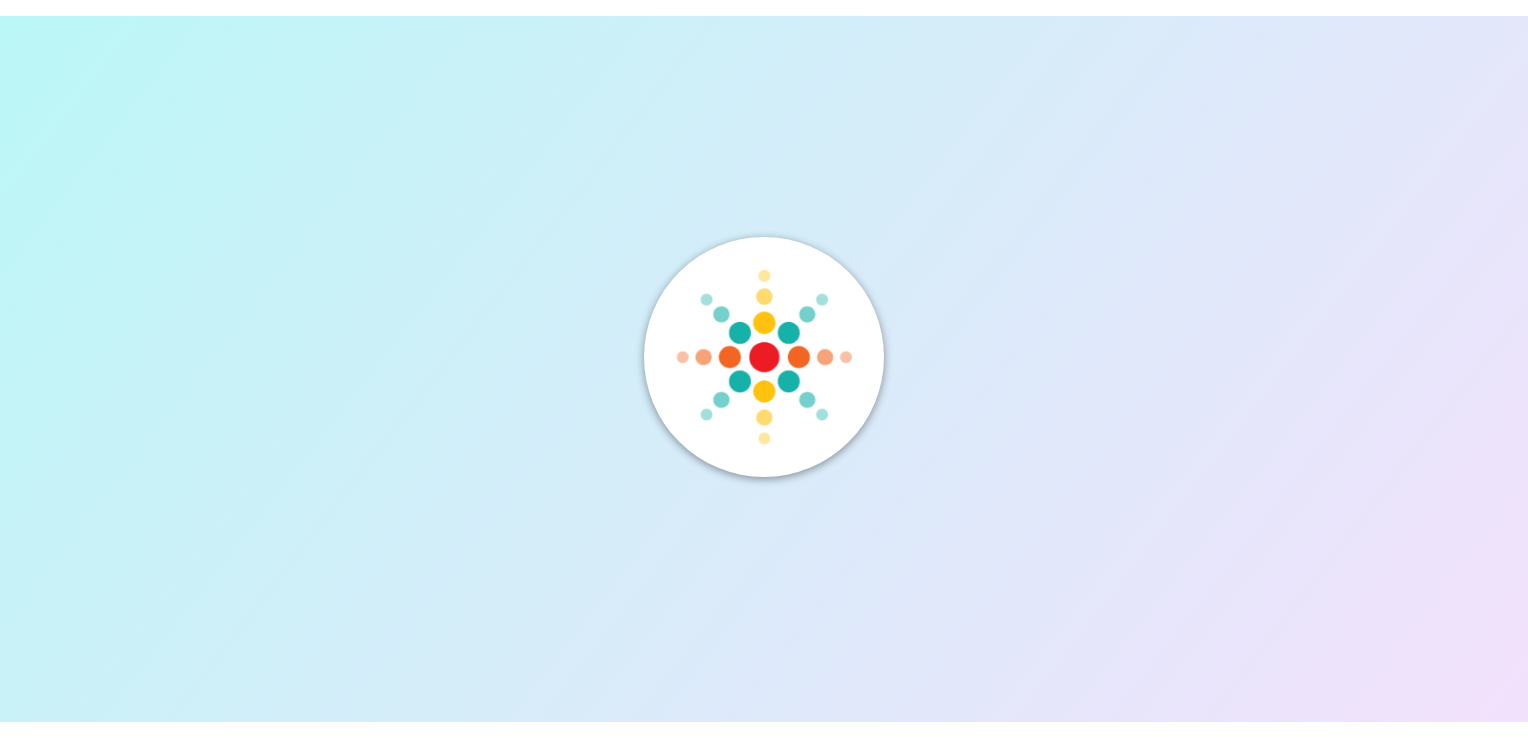 scroll, scrollTop: 0, scrollLeft: 0, axis: both 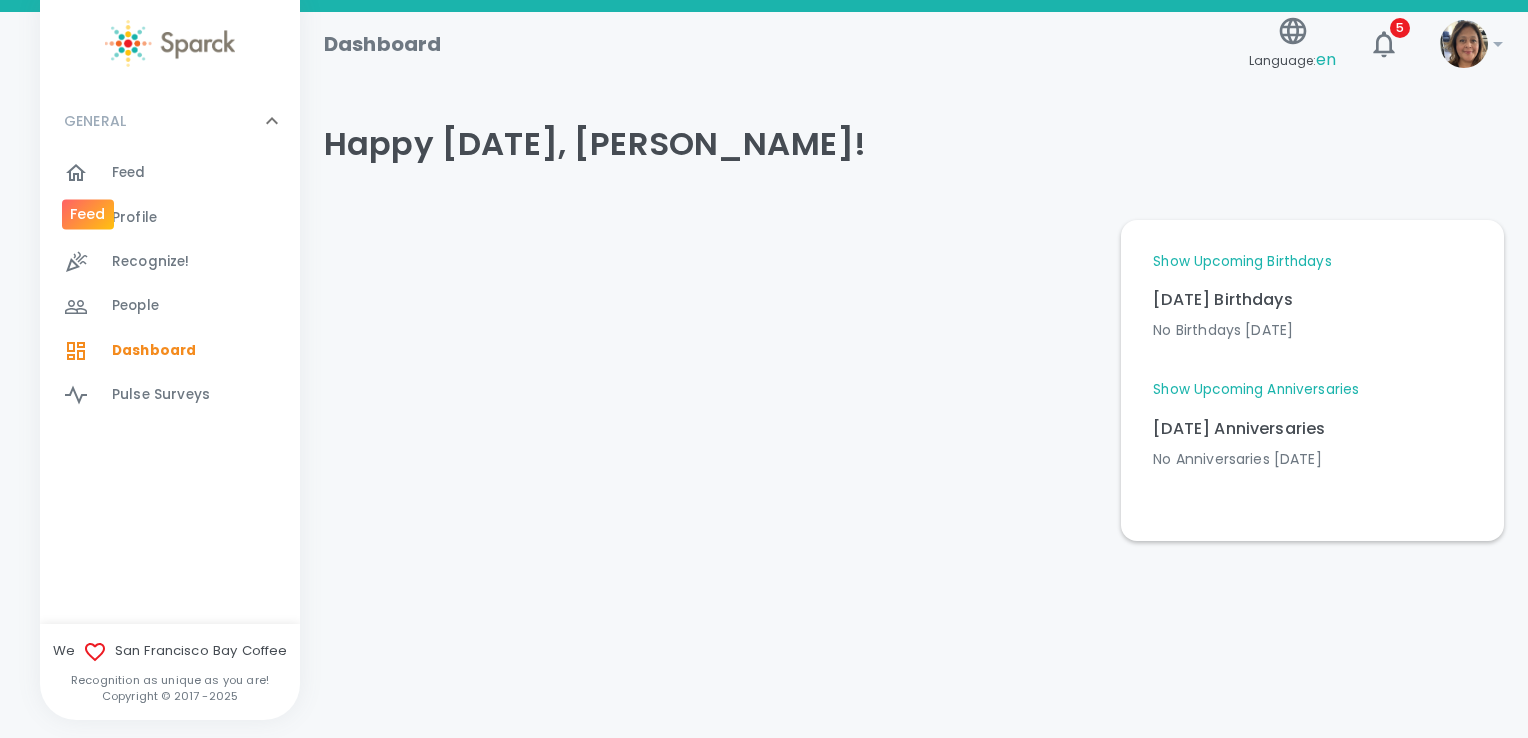 click at bounding box center (88, 173) 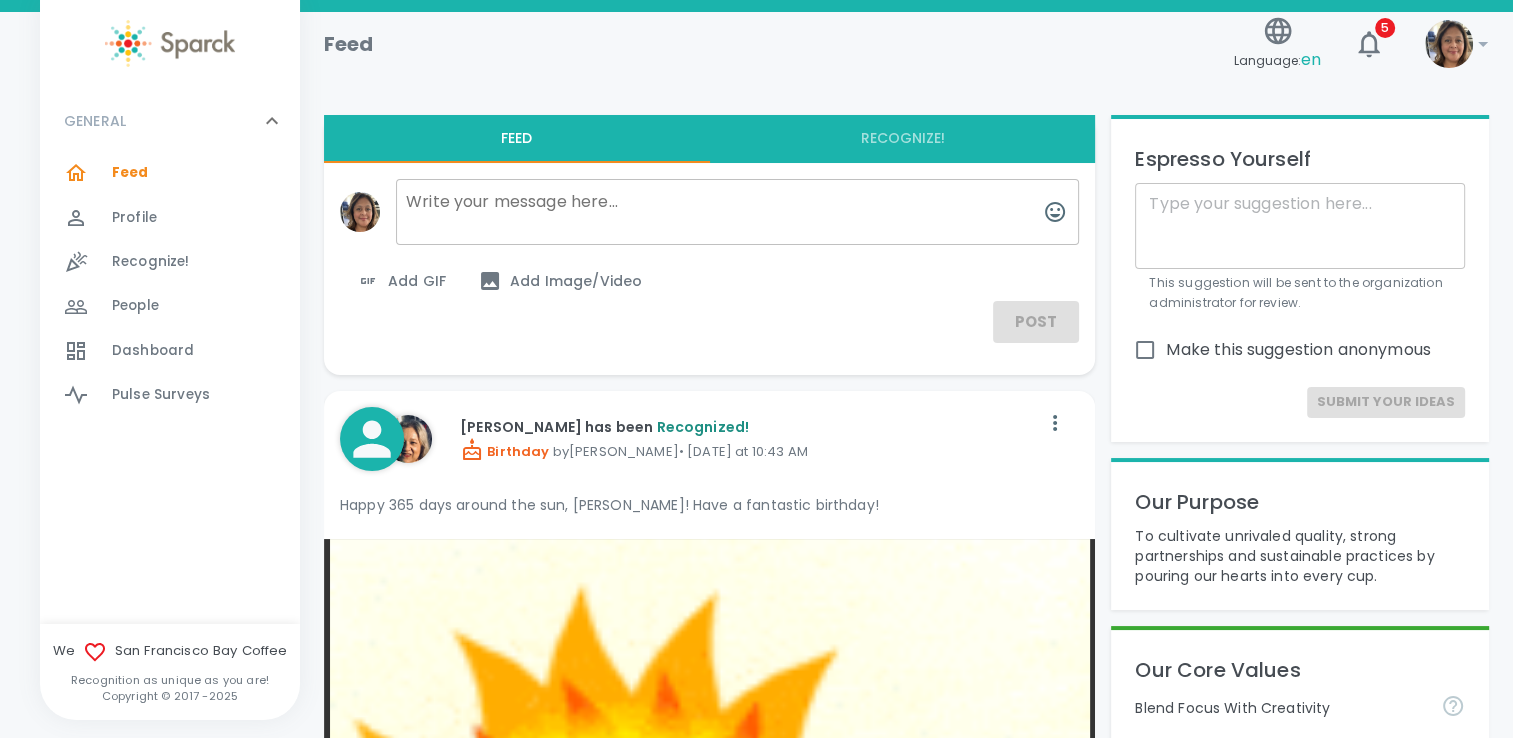 scroll, scrollTop: 0, scrollLeft: 0, axis: both 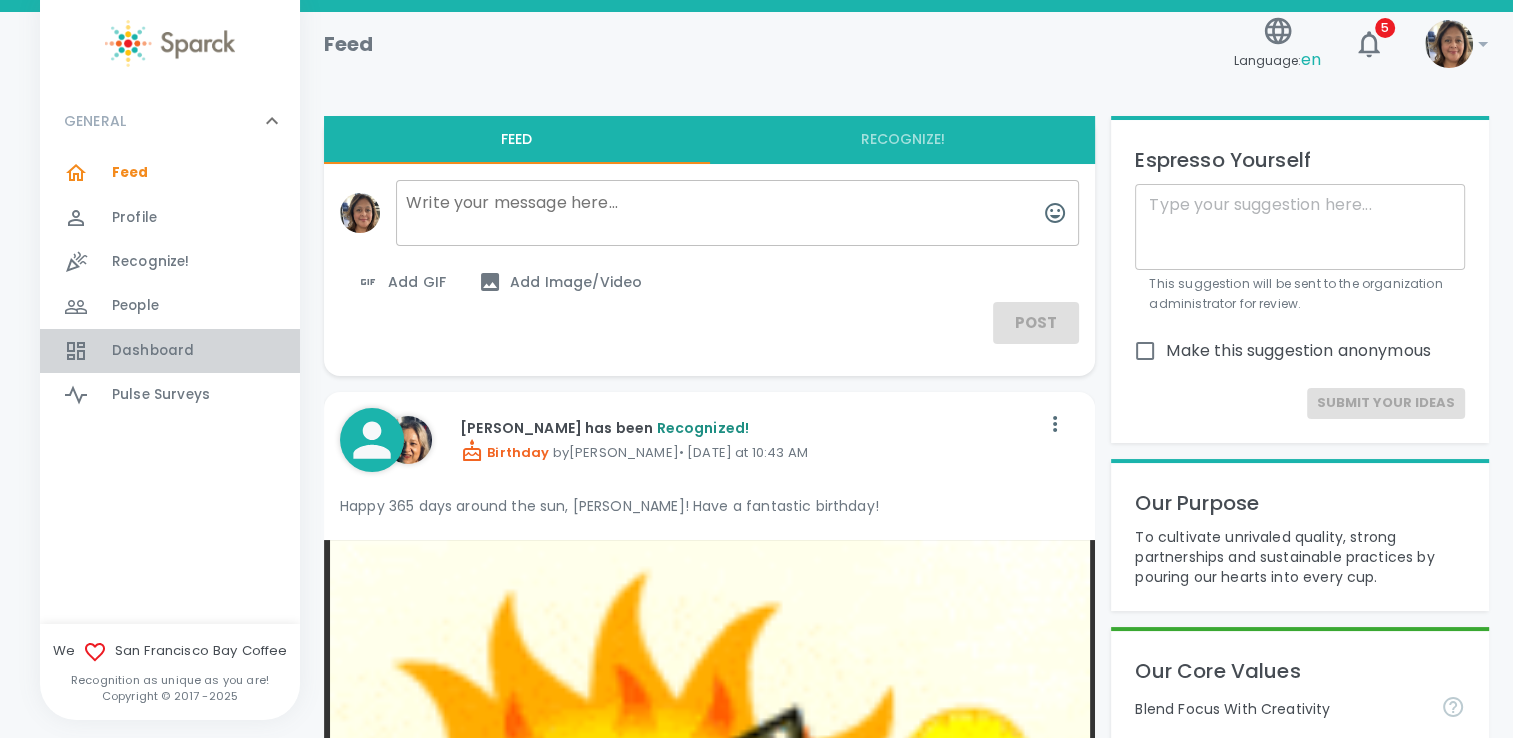 click on "Dashboard 0" at bounding box center [206, 351] 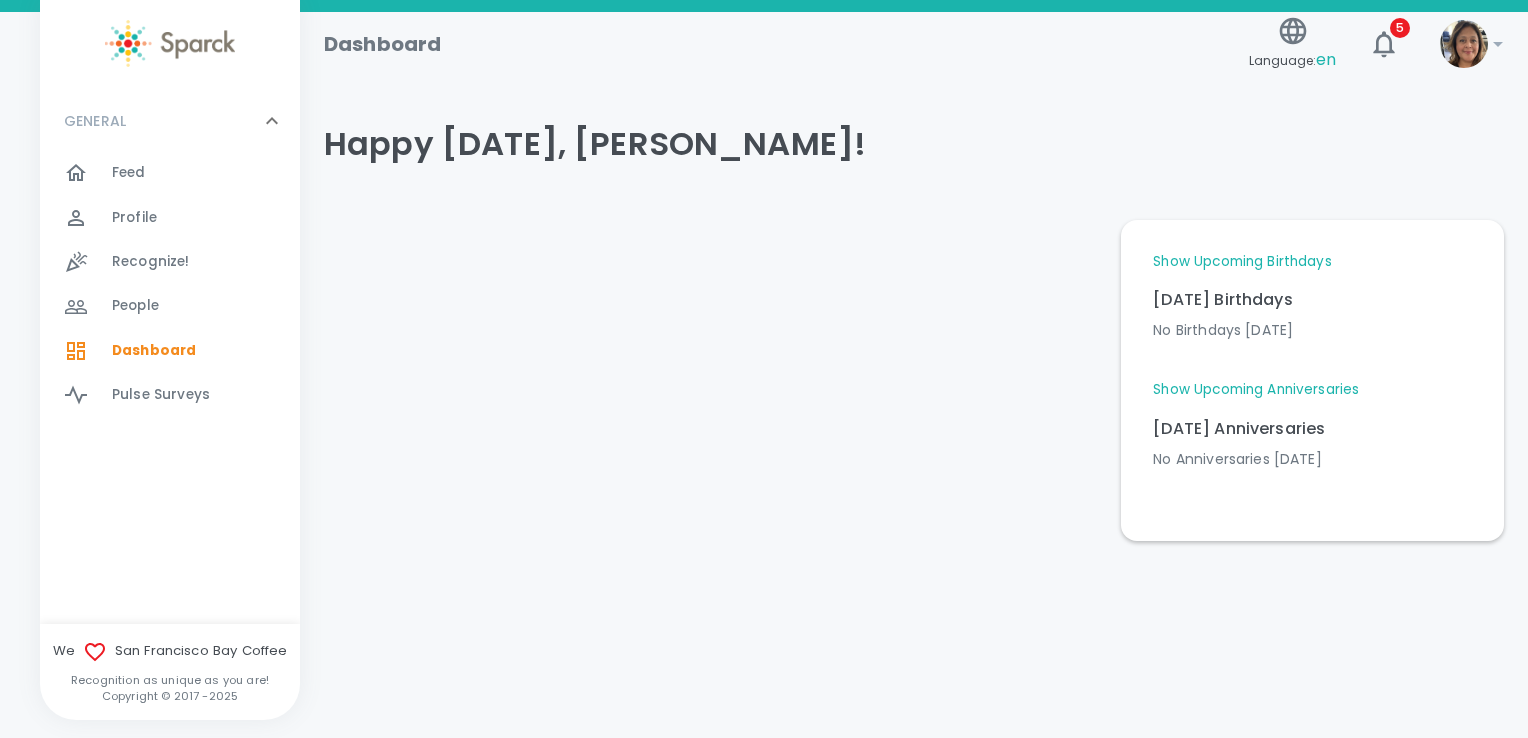 click on "People 0" at bounding box center [206, 306] 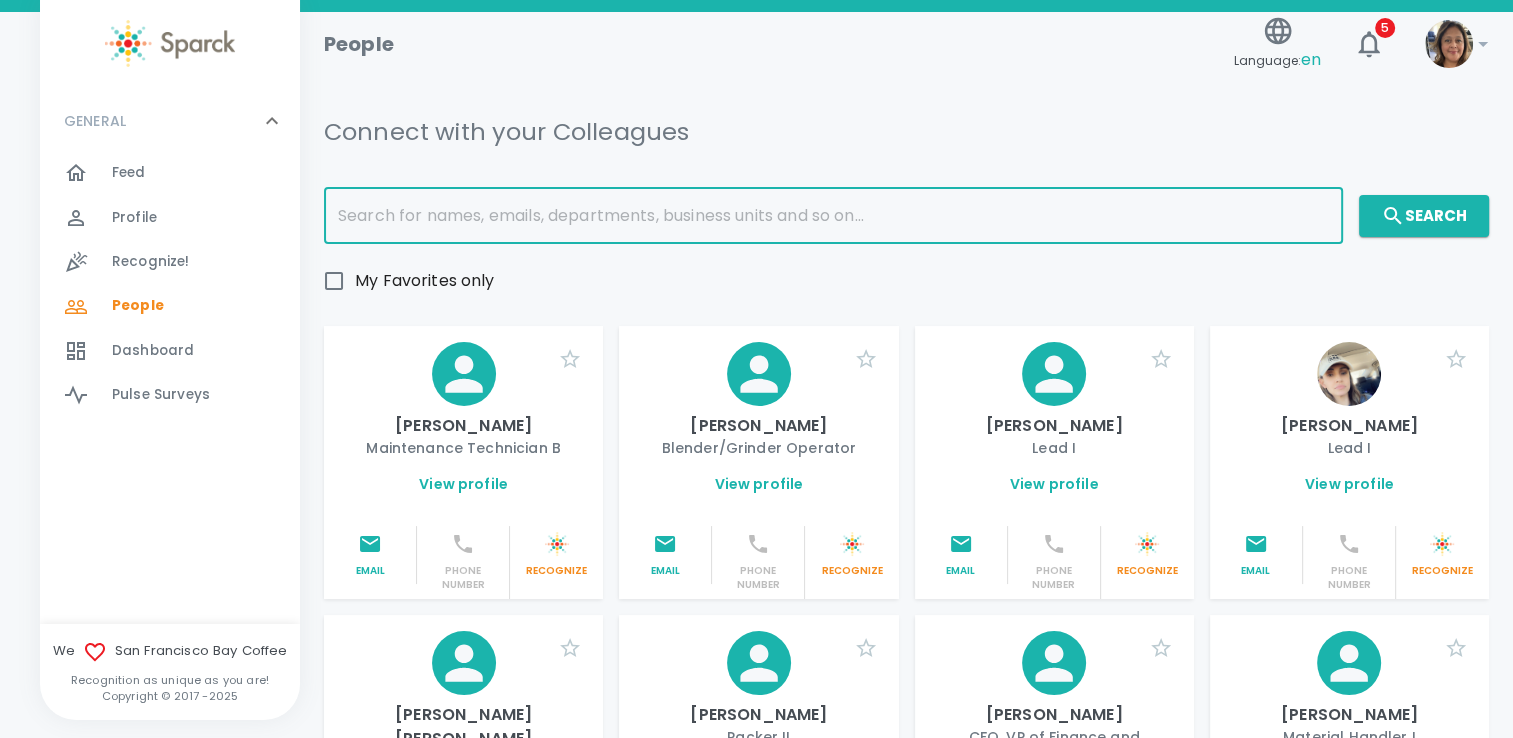 click at bounding box center (833, 216) 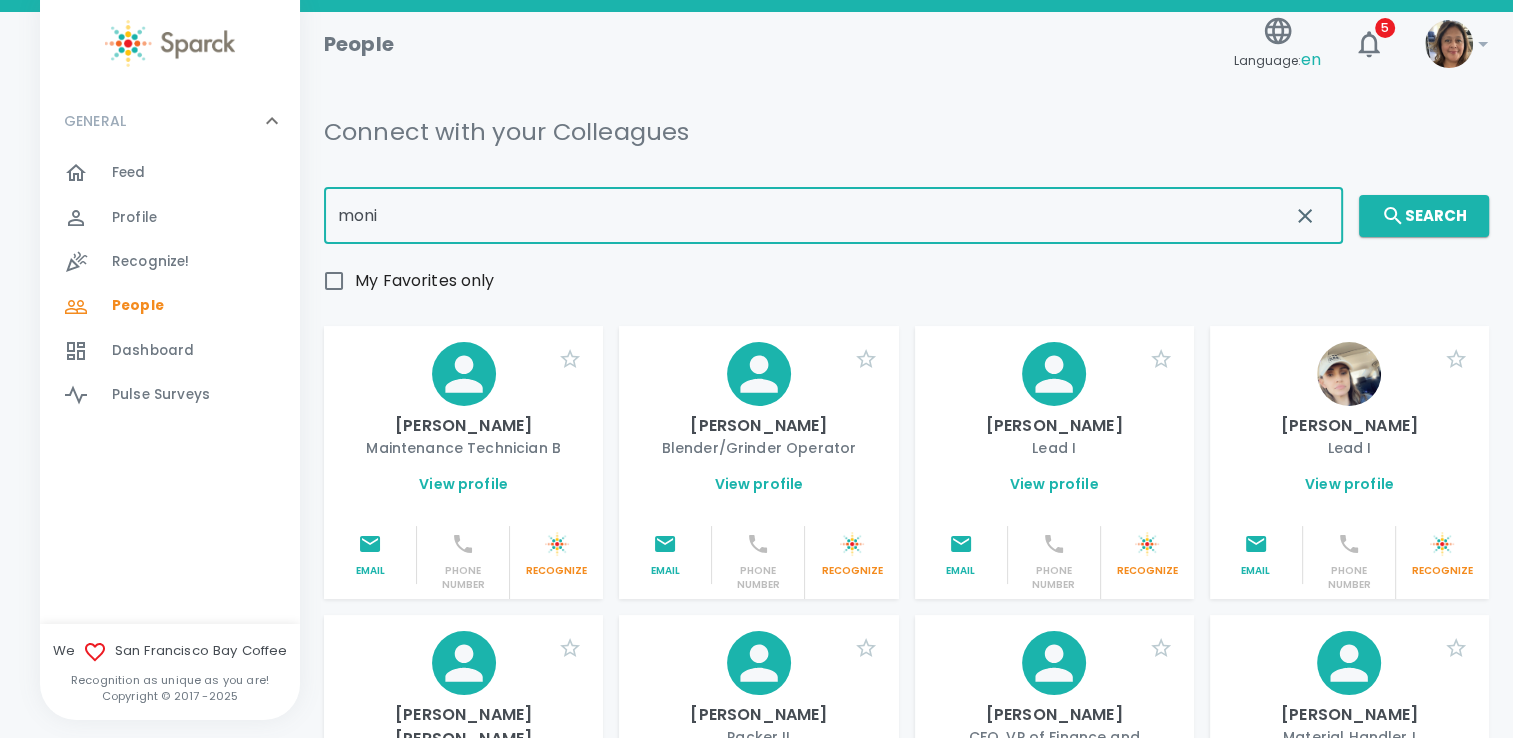 type on "Monica" 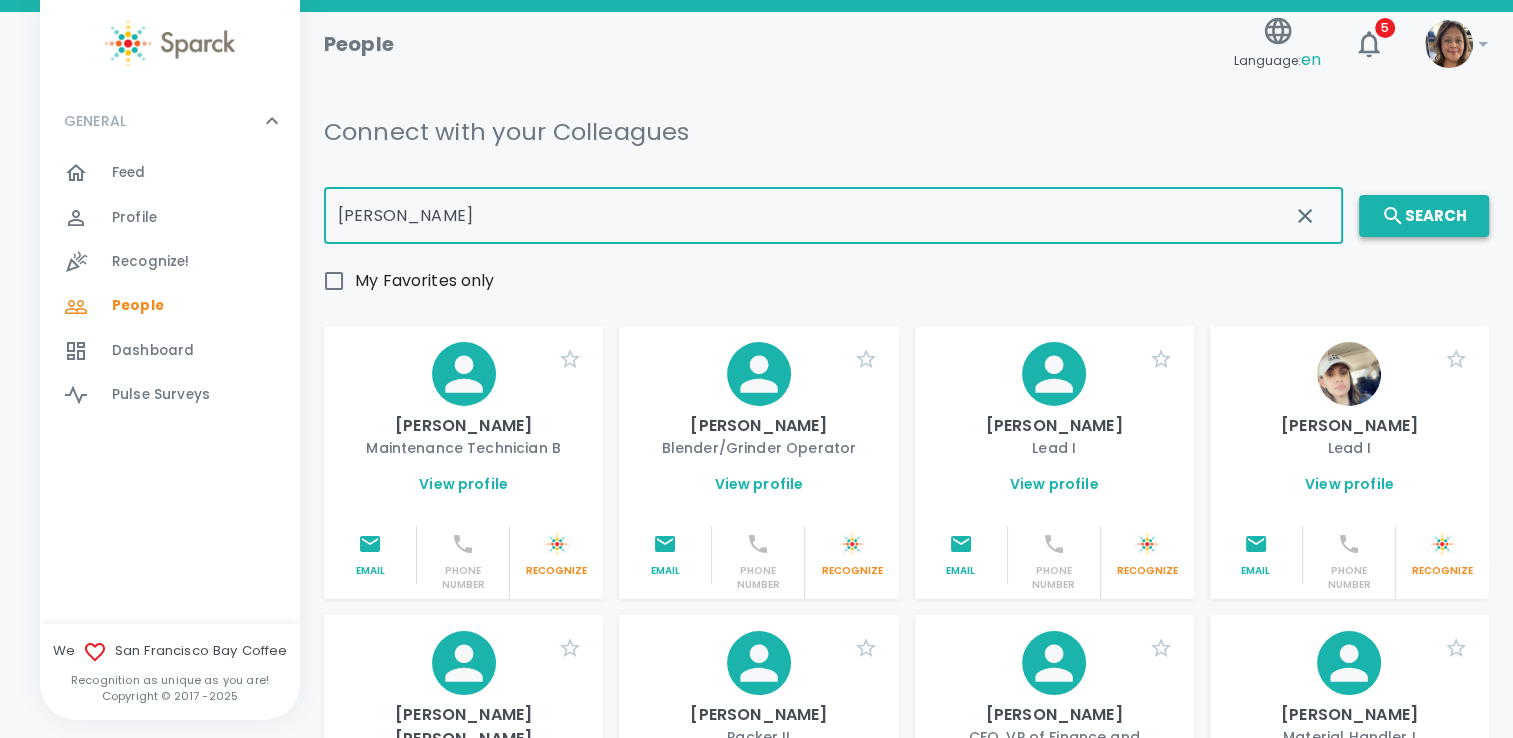 click 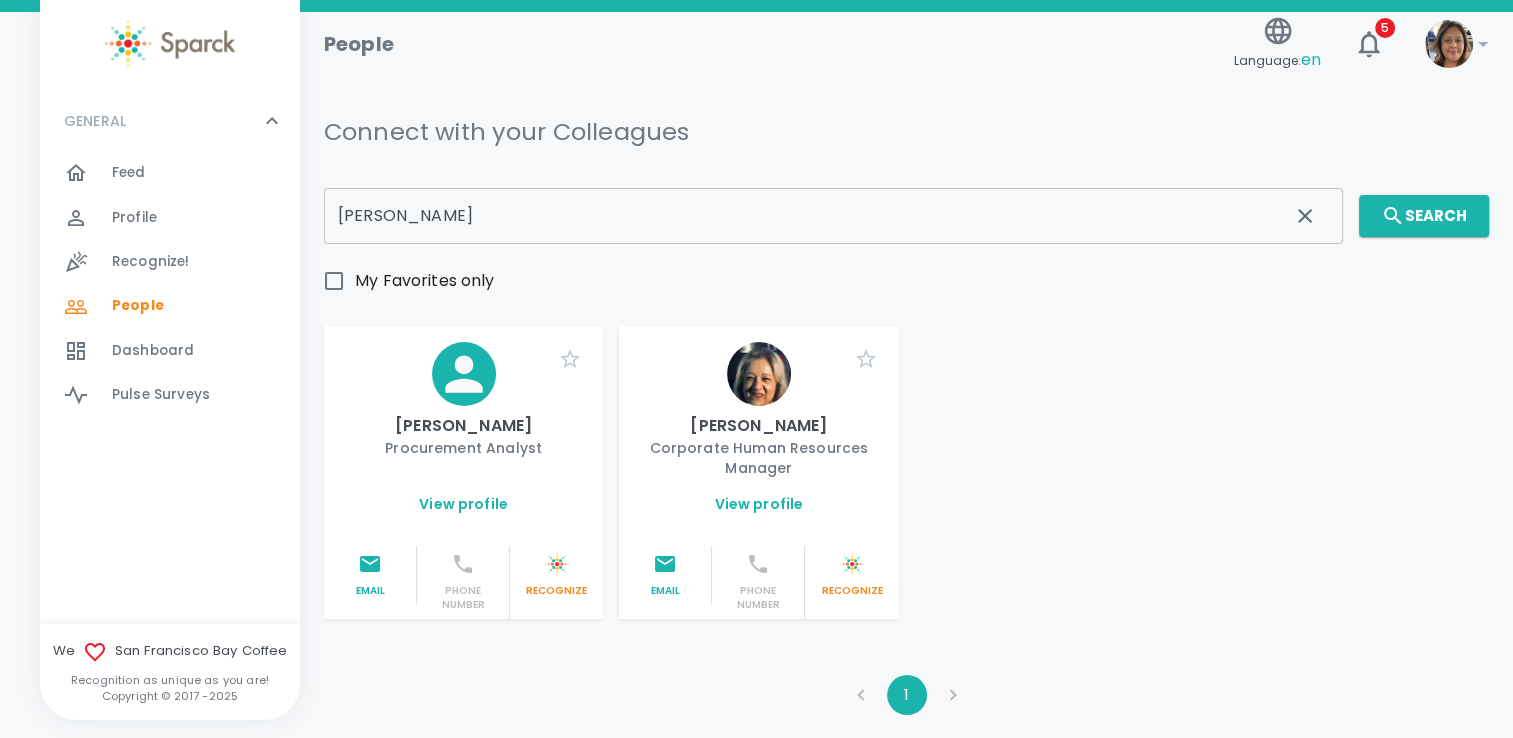 click on "View profile" at bounding box center [758, 504] 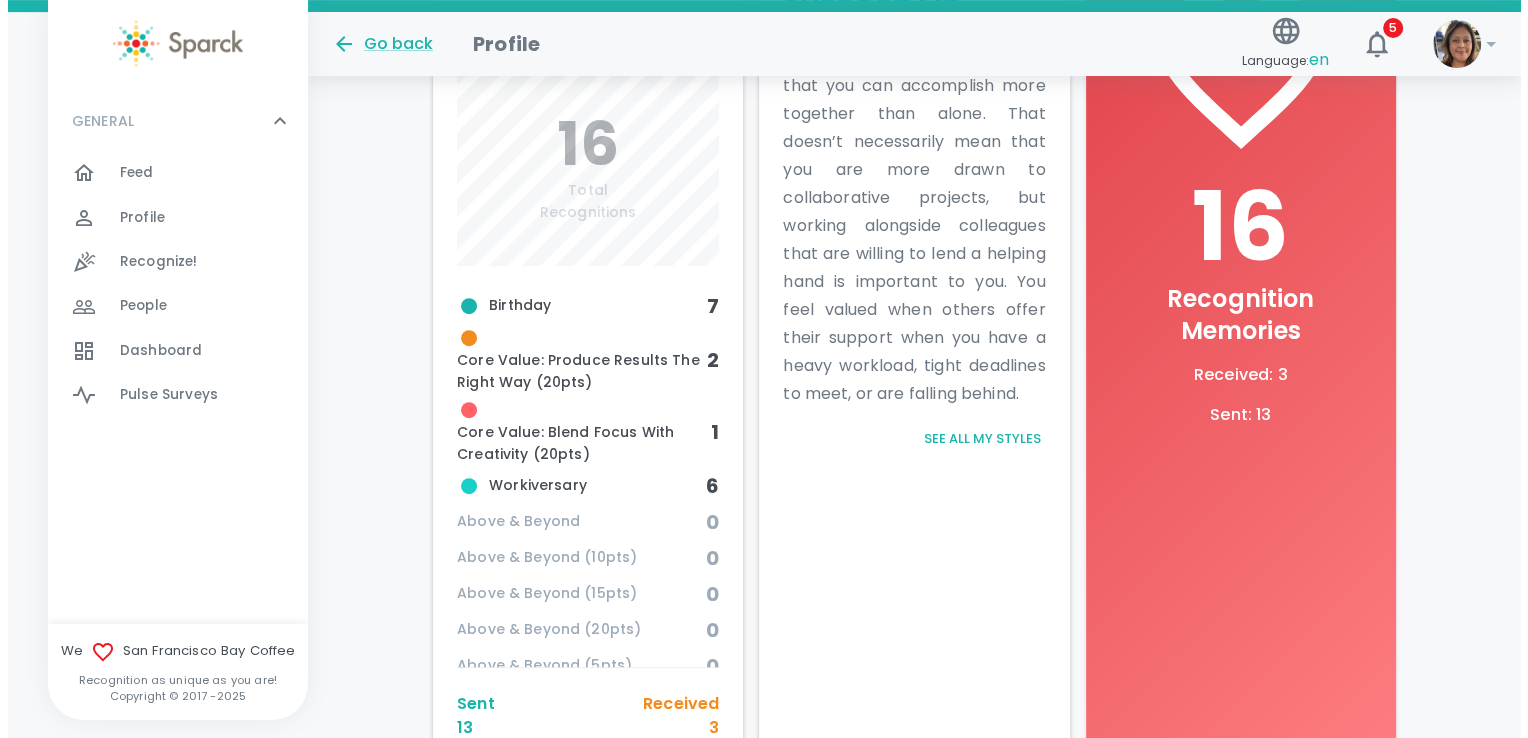 scroll, scrollTop: 900, scrollLeft: 0, axis: vertical 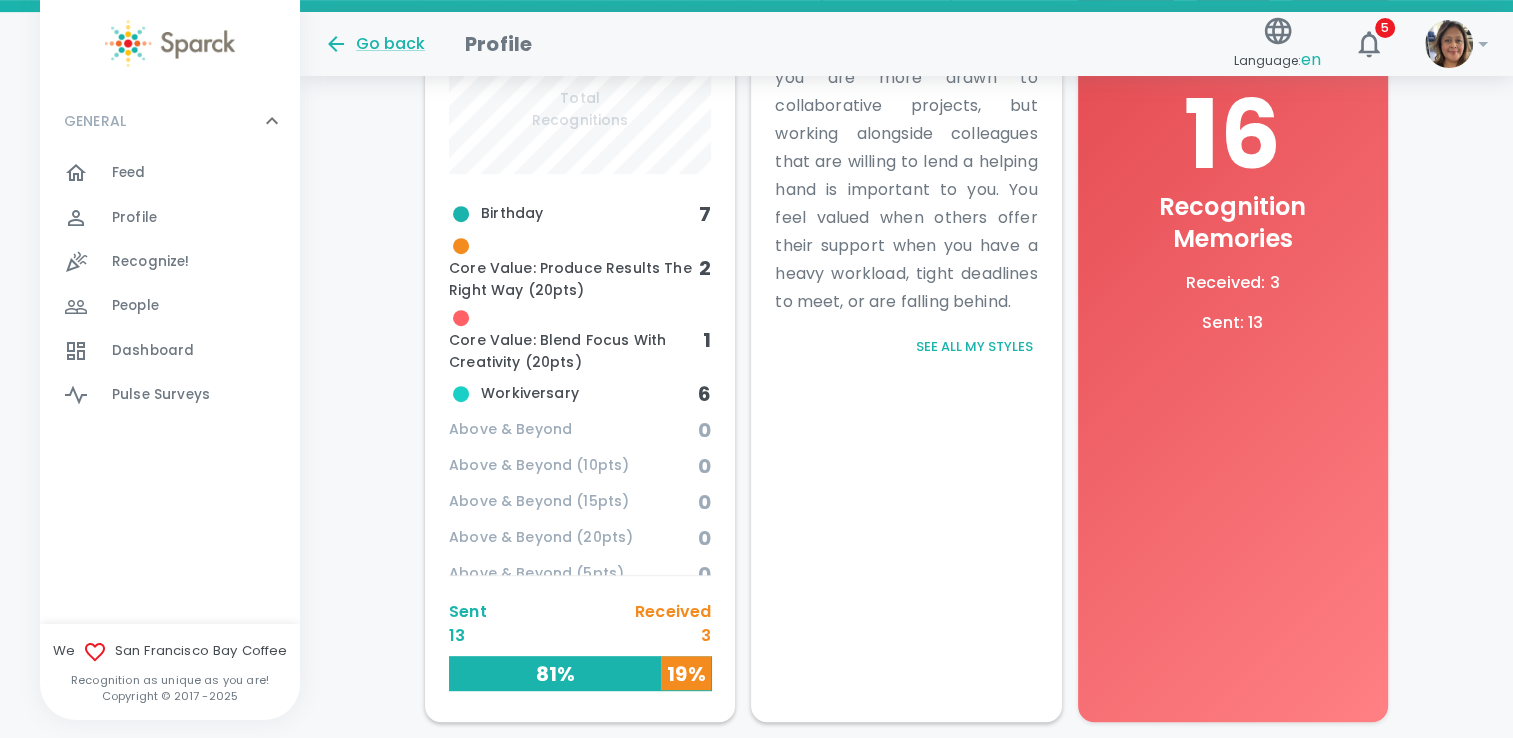 click on "See all my styles" at bounding box center [974, 347] 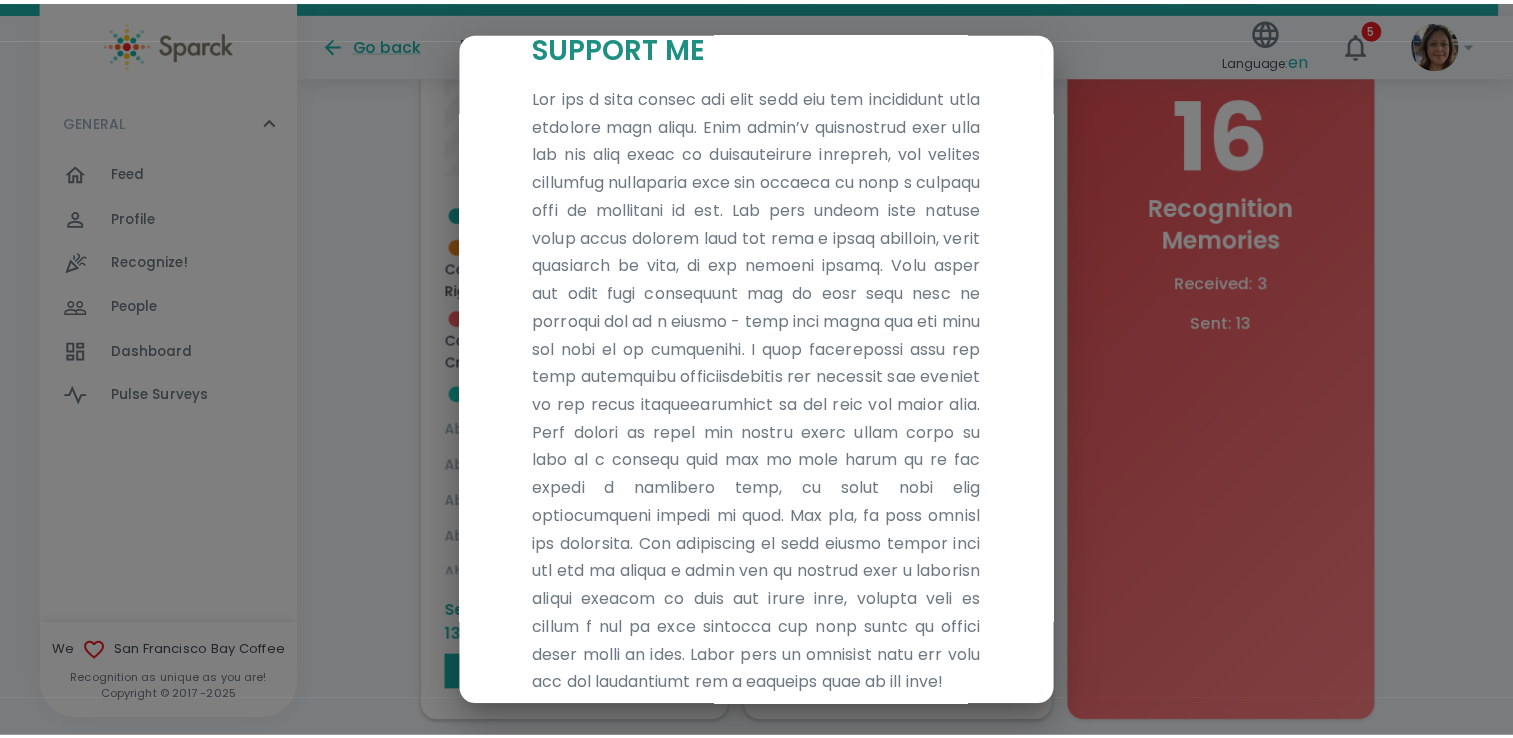 scroll, scrollTop: 448, scrollLeft: 0, axis: vertical 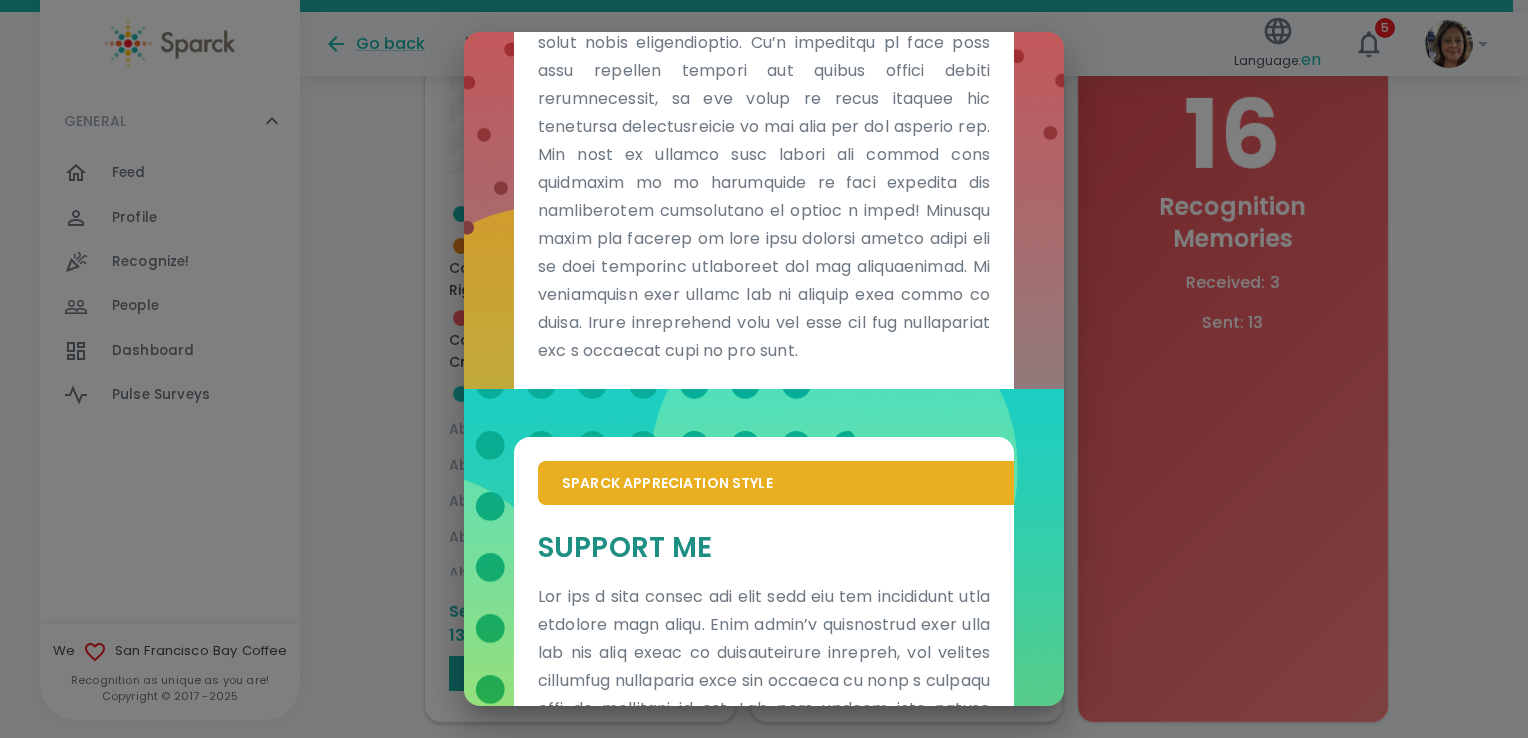 click on "Sparck Appreciation Style Trust Me Sparck Appreciation Style Support Me" at bounding box center [764, 369] 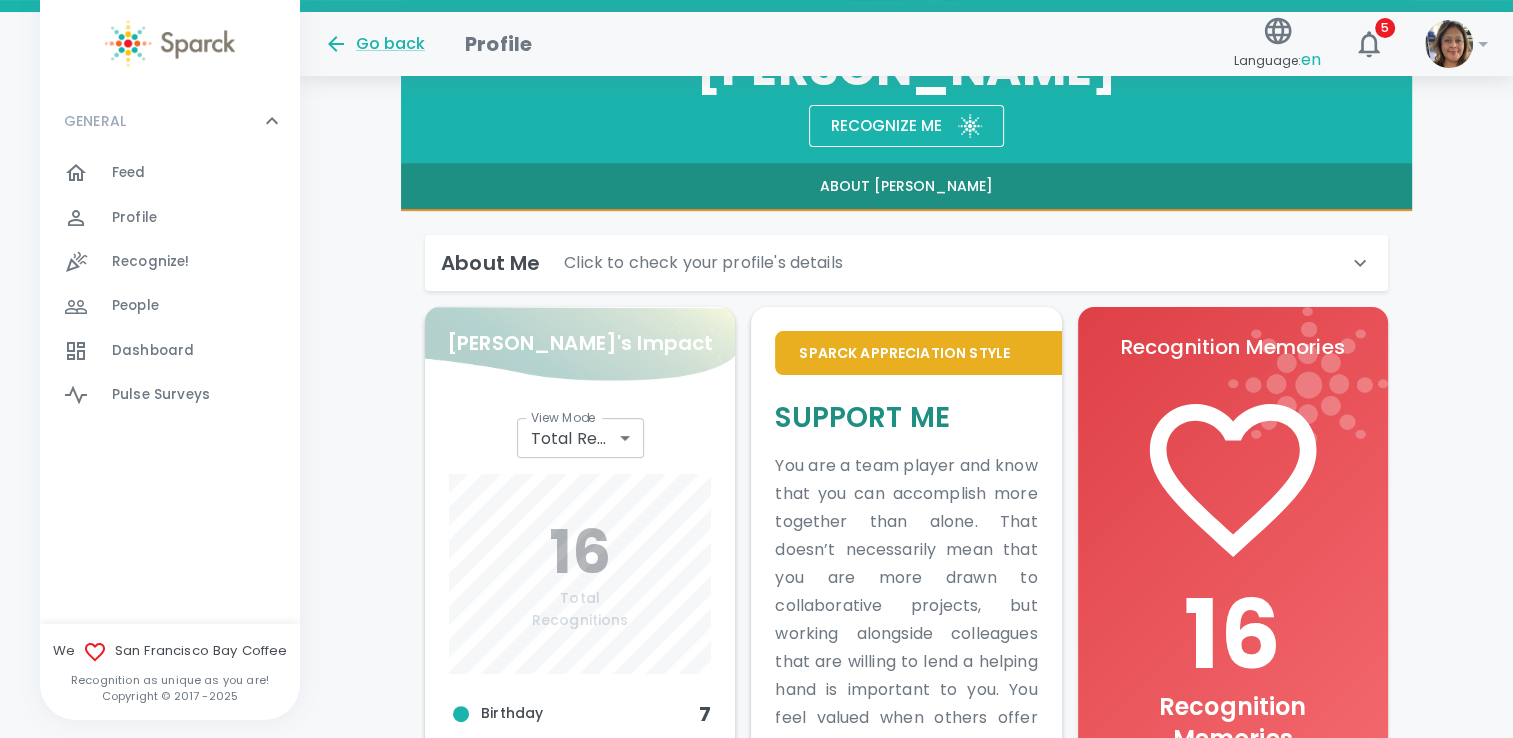 scroll, scrollTop: 600, scrollLeft: 0, axis: vertical 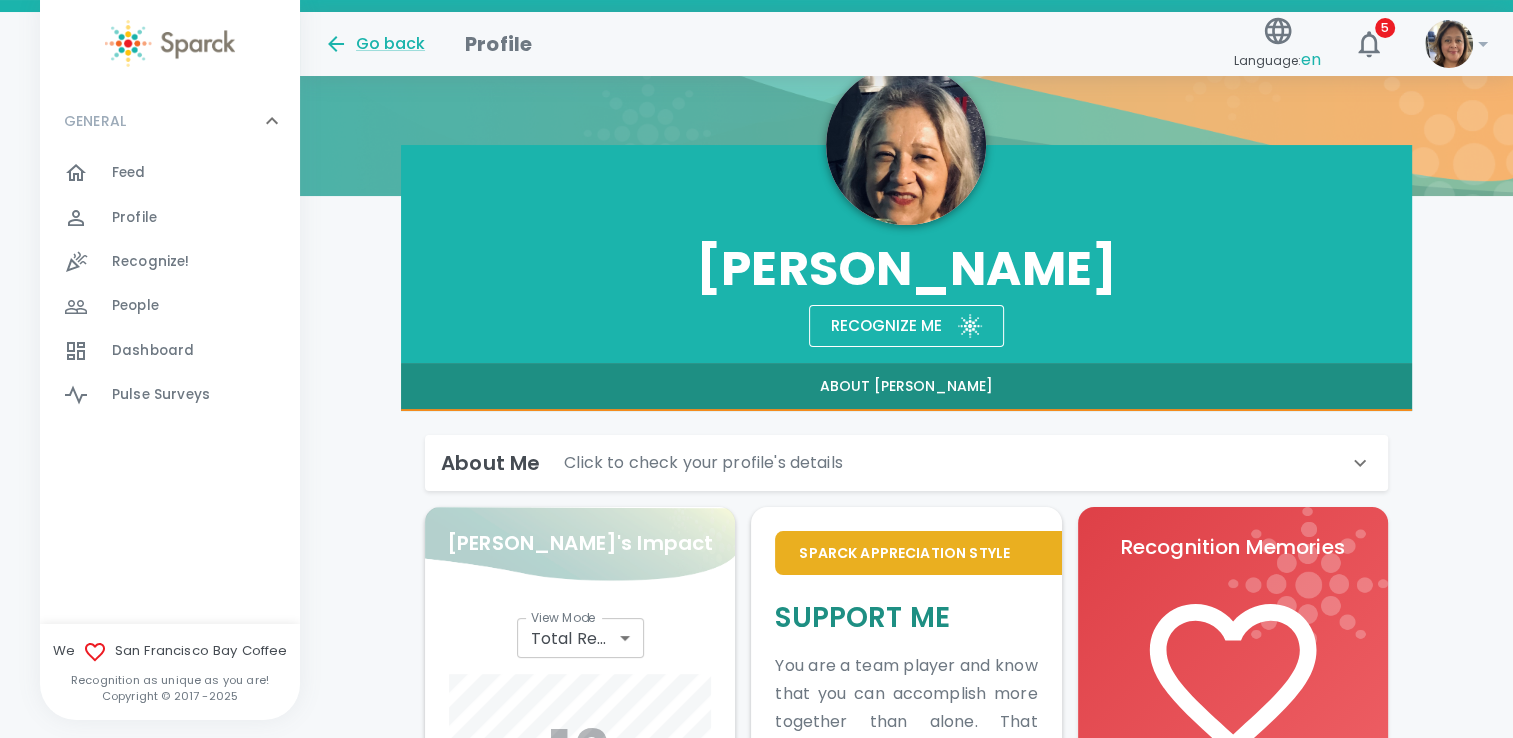 click on "Click to check your profile's details" at bounding box center (703, 463) 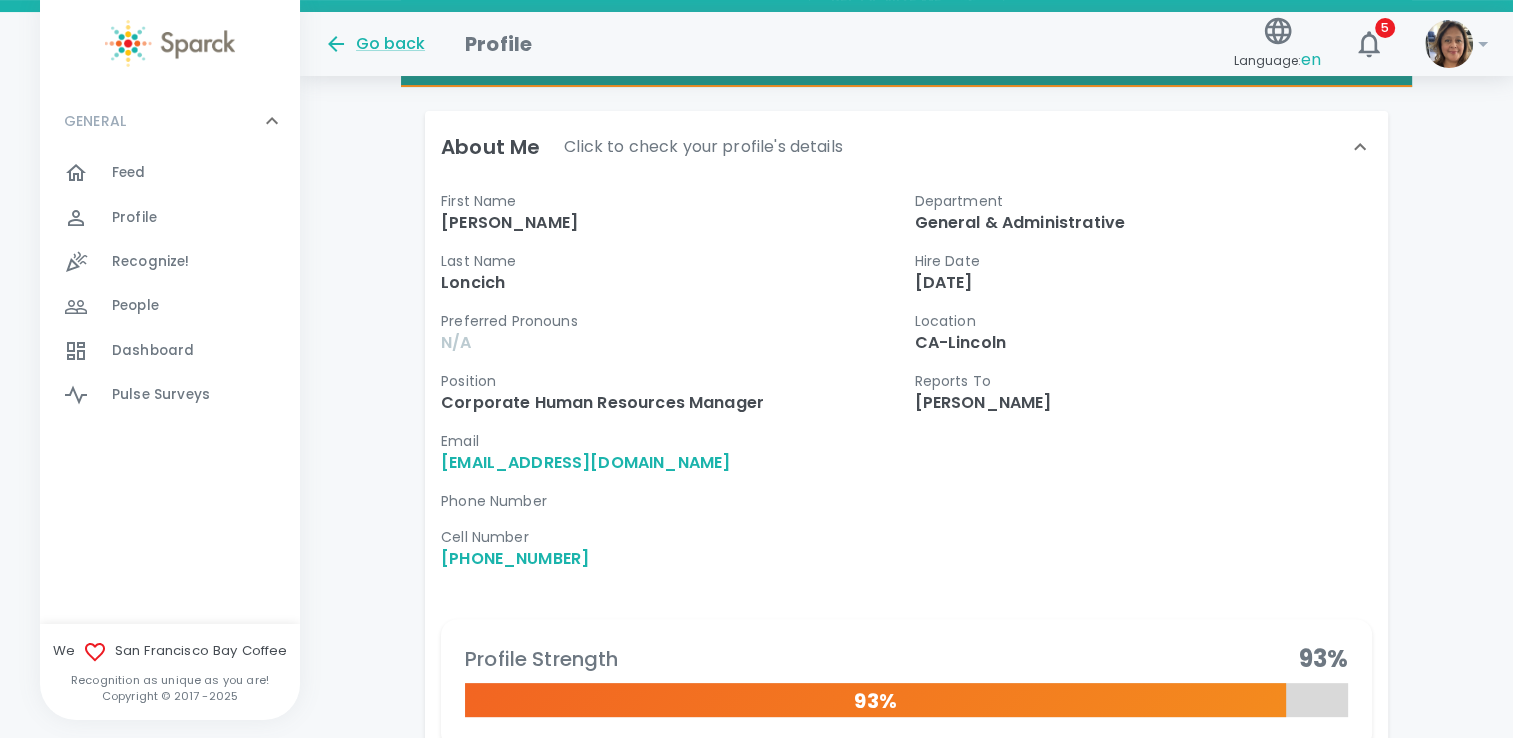 scroll, scrollTop: 900, scrollLeft: 0, axis: vertical 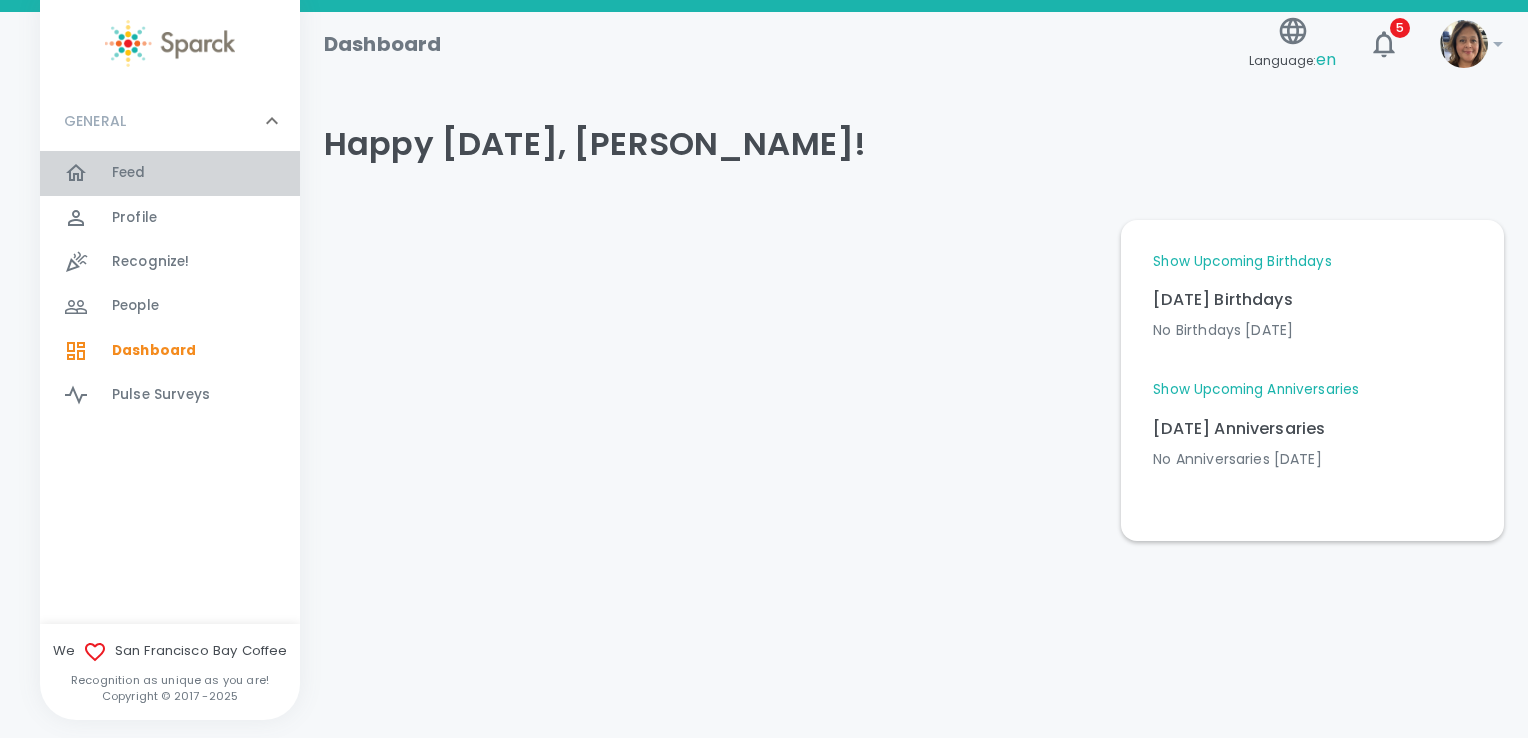 click at bounding box center (88, 173) 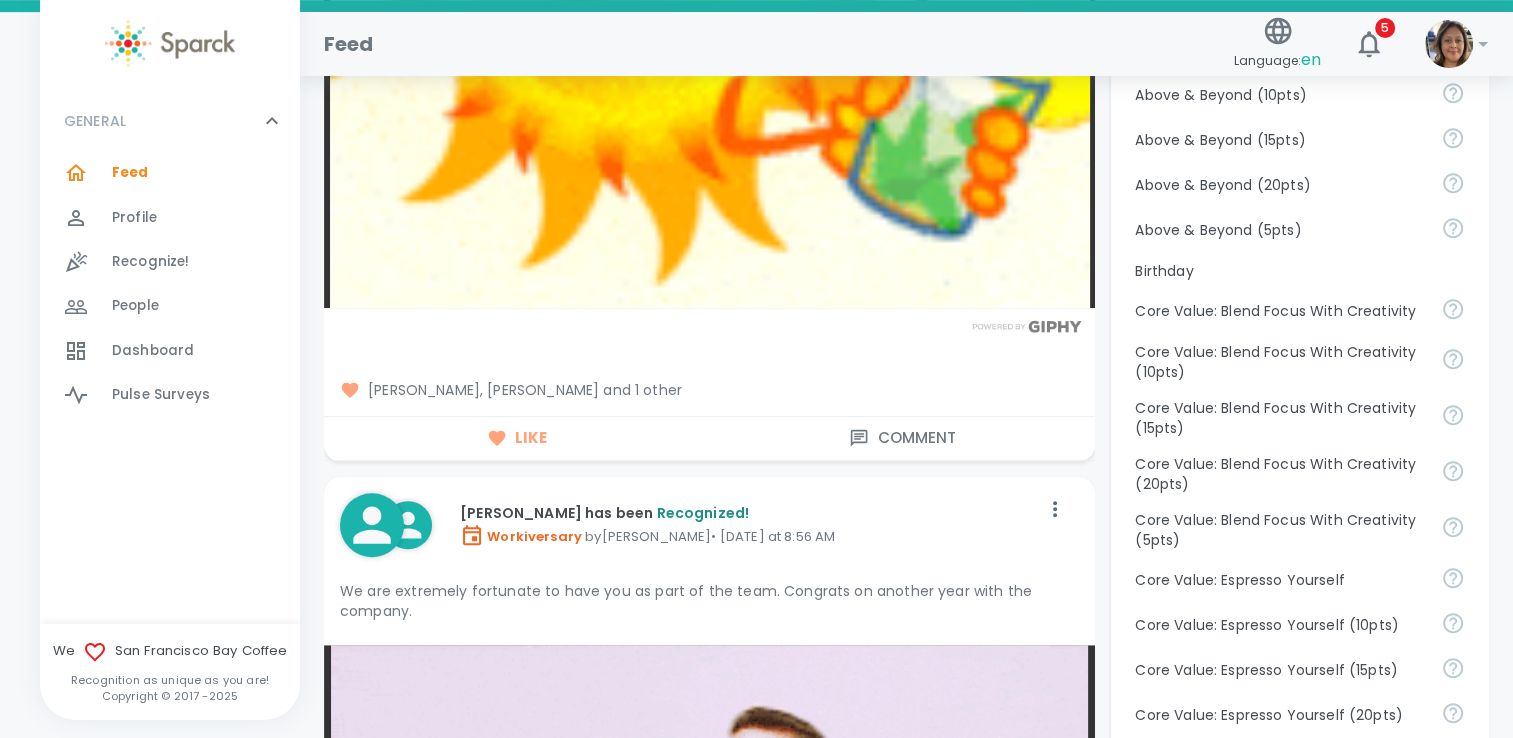 scroll, scrollTop: 1000, scrollLeft: 0, axis: vertical 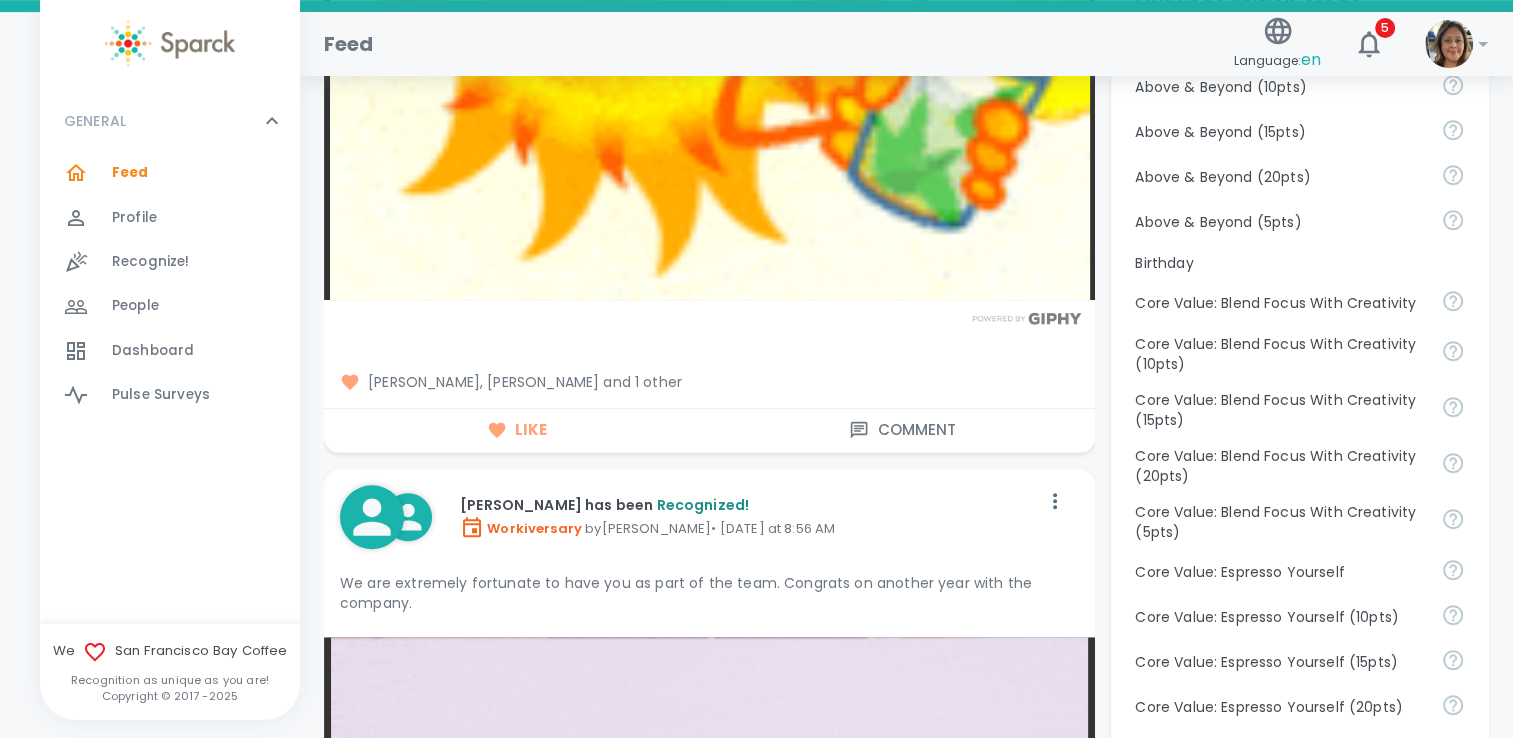 click on "Mackenzie Vega, Brenda Jacome and 1 other" at bounding box center (709, 382) 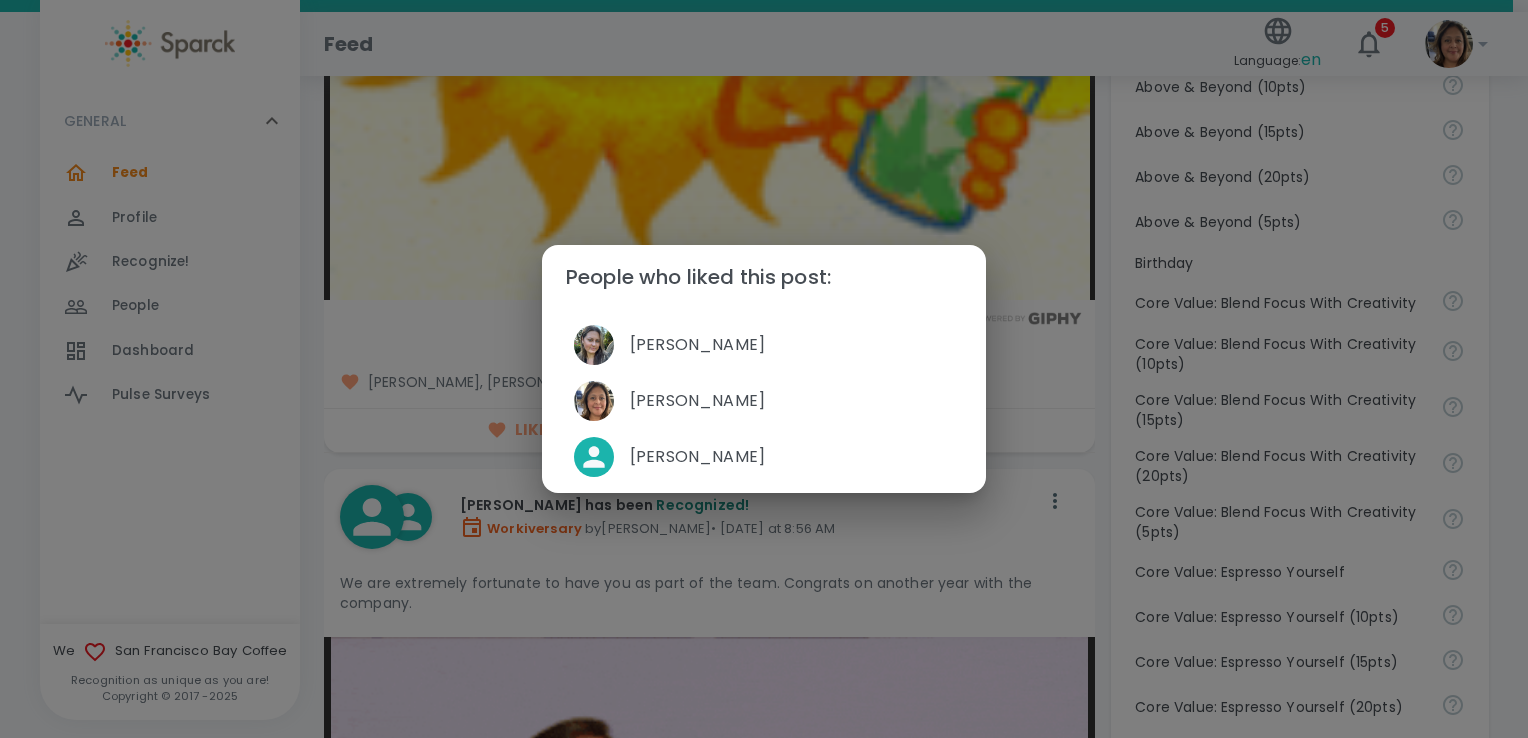 click on "People who liked this post: Mackenzie Vega Brenda Jacome Simon Nguyen" at bounding box center (764, 369) 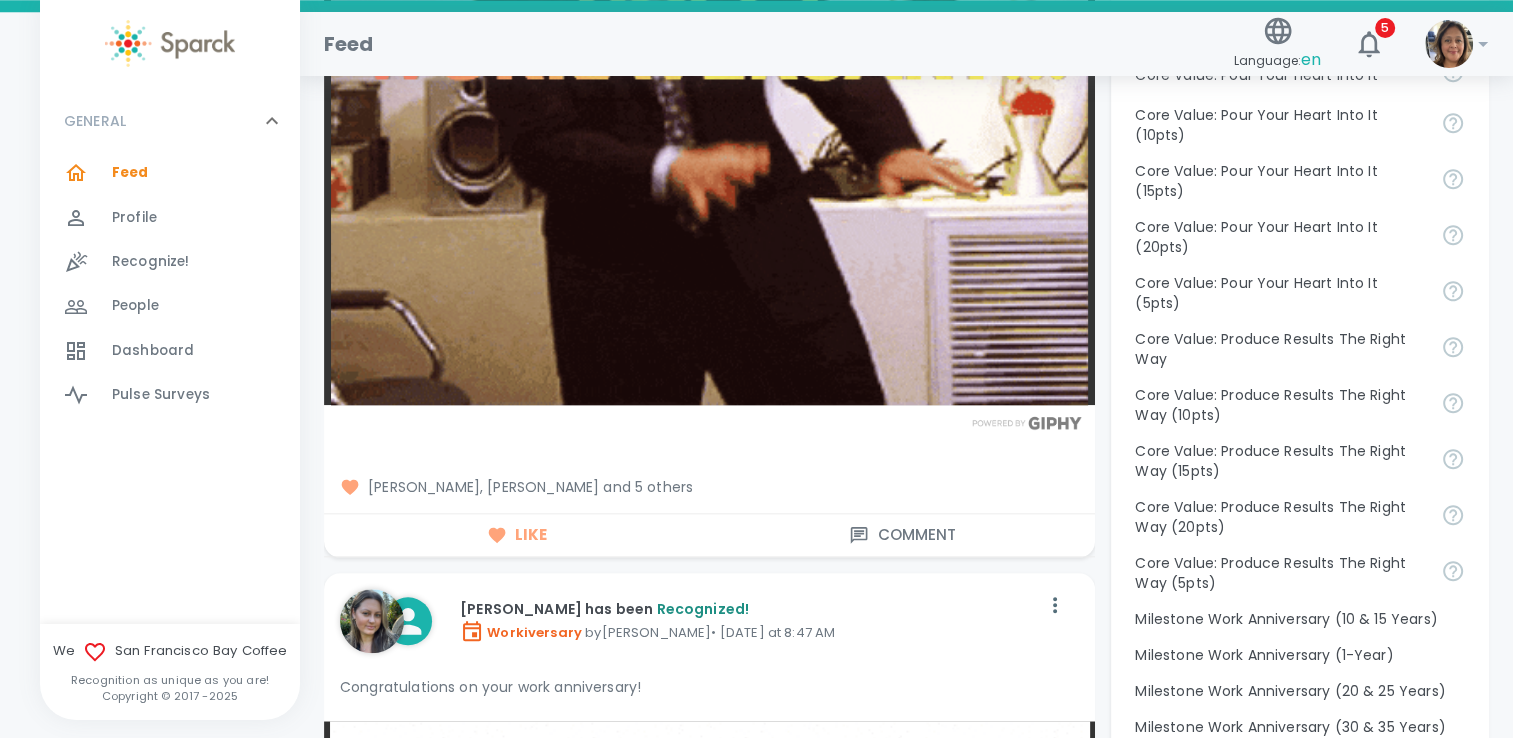 scroll, scrollTop: 2000, scrollLeft: 0, axis: vertical 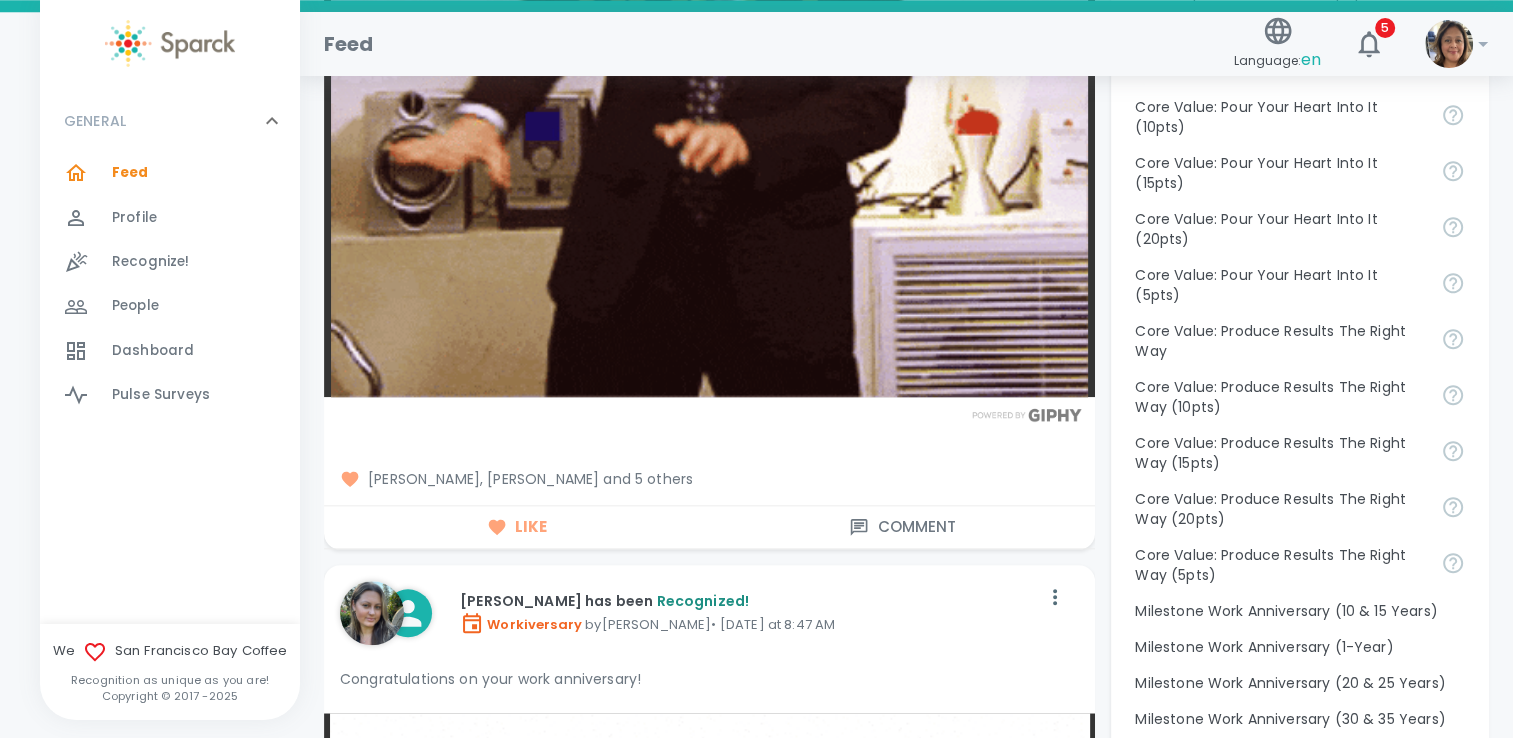 click on "Mackenzie Vega, Brenda Jacome and 5 others" at bounding box center (709, 479) 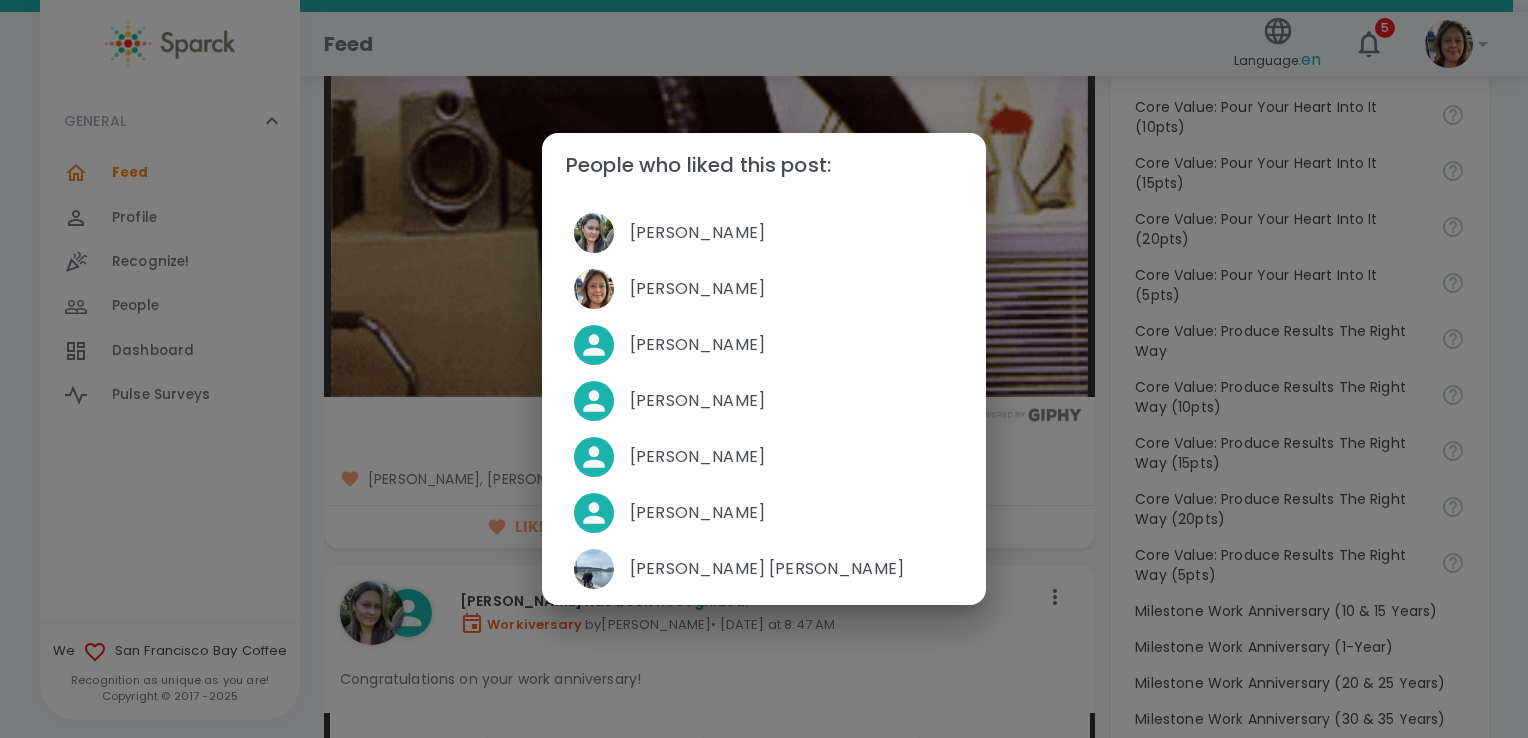 click on "People who liked this post: Mackenzie Vega Brenda Jacome Joshua Conley Simon Nguyen Palvinder Mann Yesenia Ruvalcaba Anna Belle Heredia" at bounding box center (764, 369) 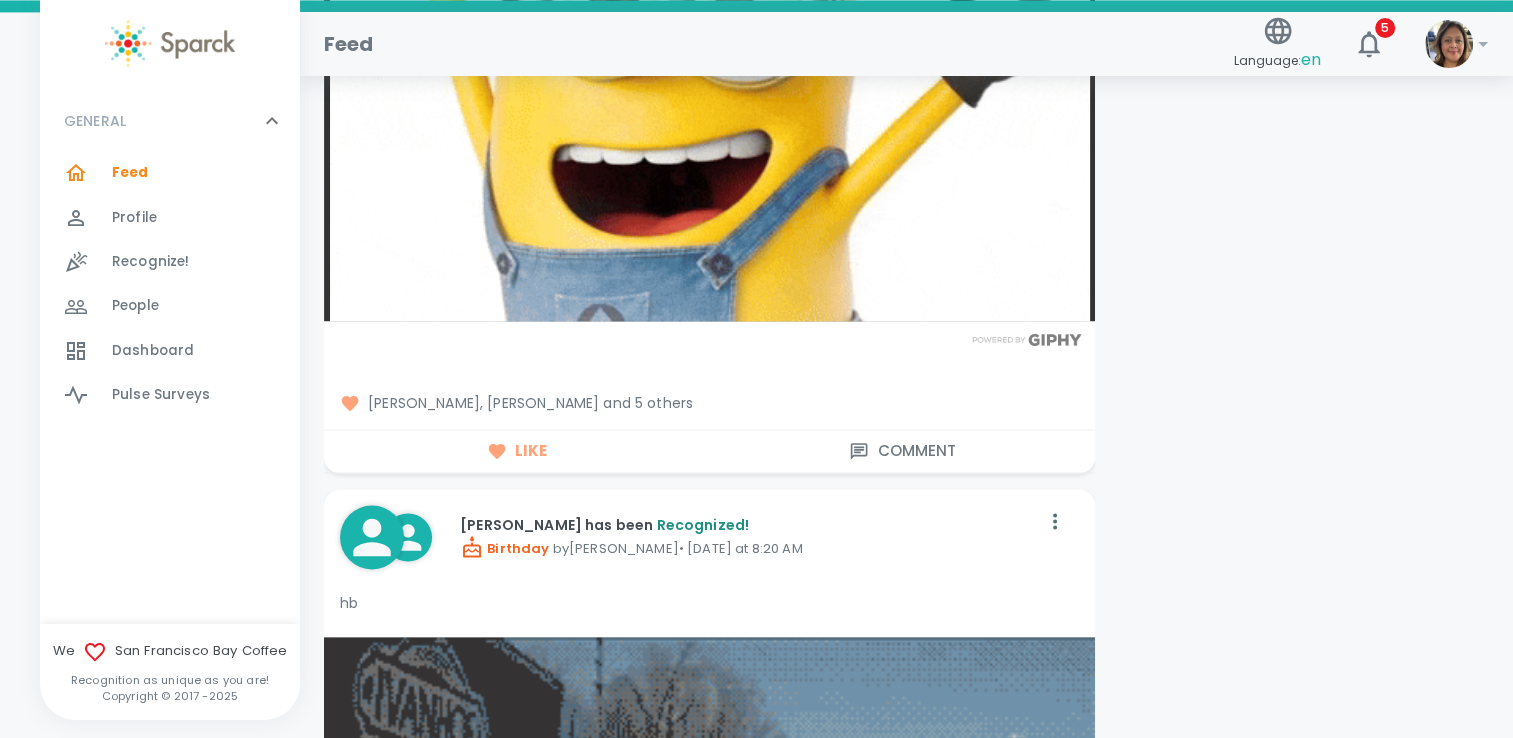 scroll, scrollTop: 3200, scrollLeft: 0, axis: vertical 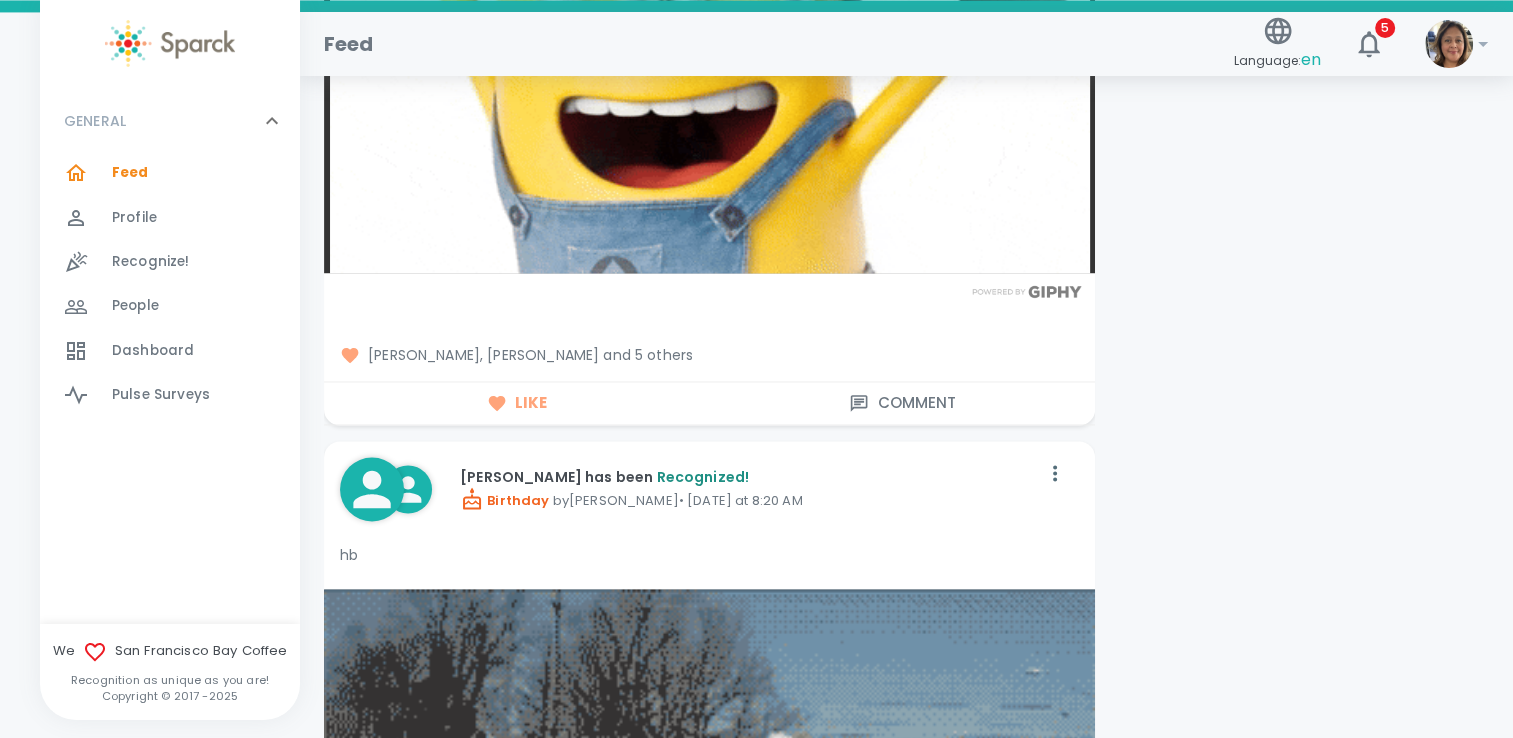 click on "Mackenzie Vega, Brenda Jacome and 5 others" at bounding box center [709, 355] 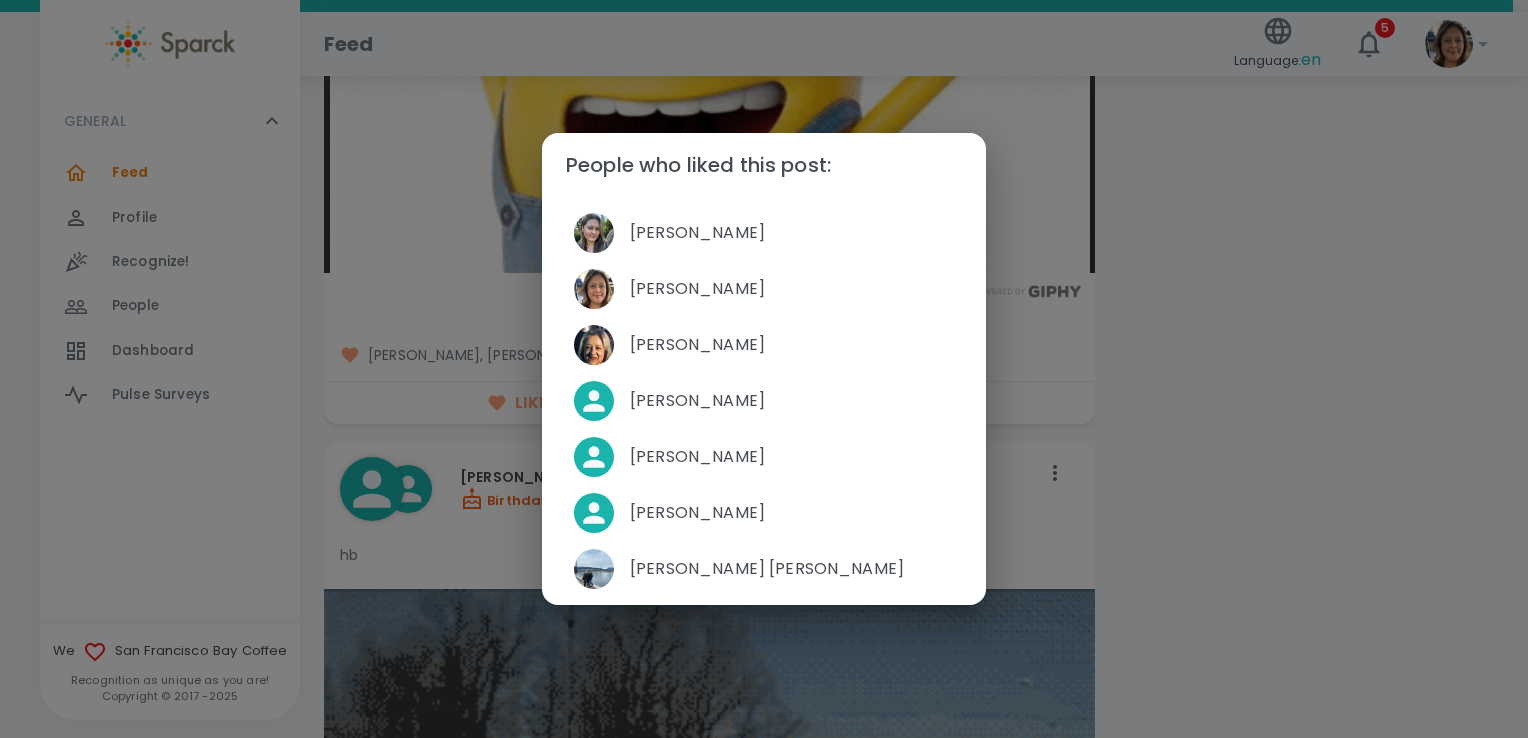 click on "People who liked this post: Mackenzie Vega Brenda Jacome Monica Loncich Simon Nguyen Palvinder Mann Yesenia Ruvalcaba Anna Belle Heredia" at bounding box center [764, 369] 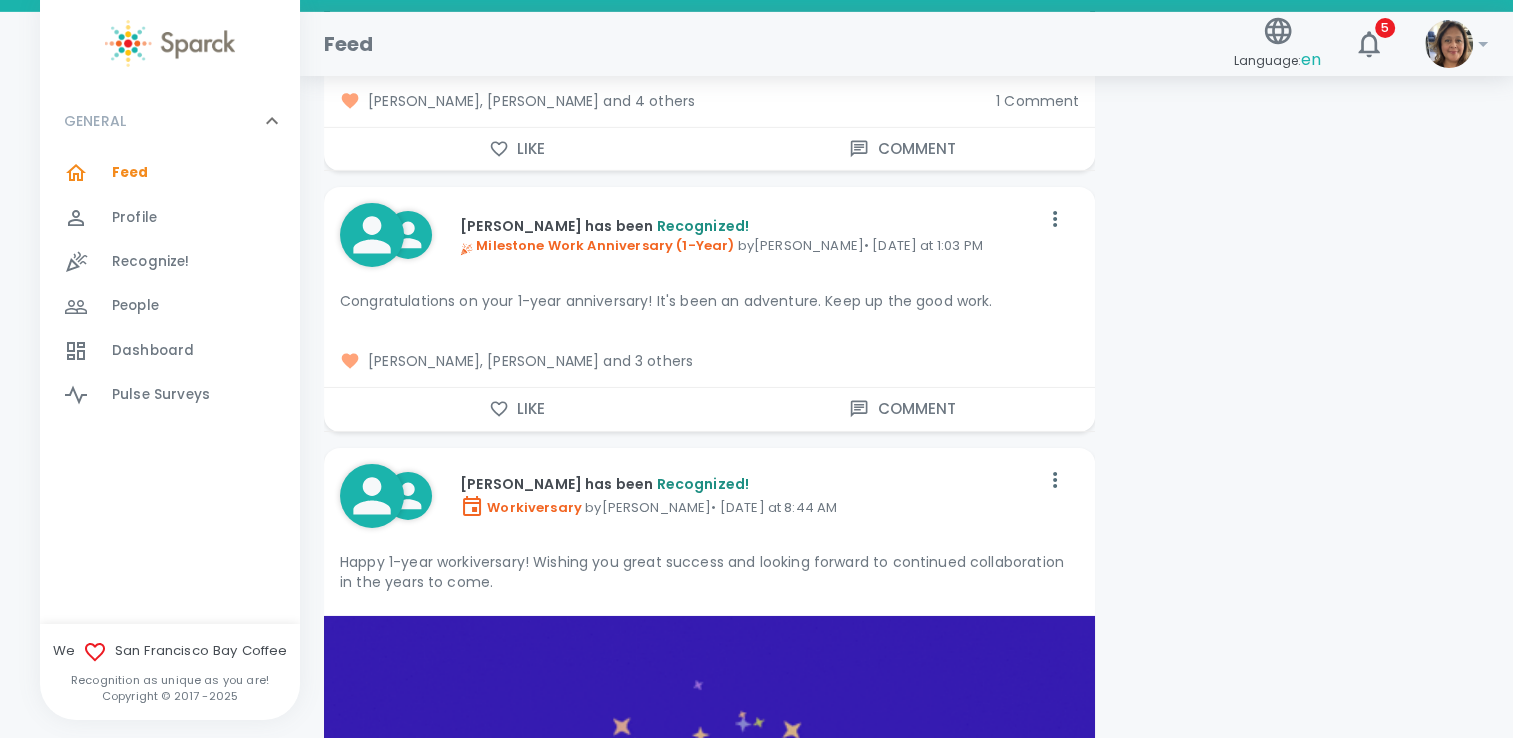 scroll, scrollTop: 6400, scrollLeft: 0, axis: vertical 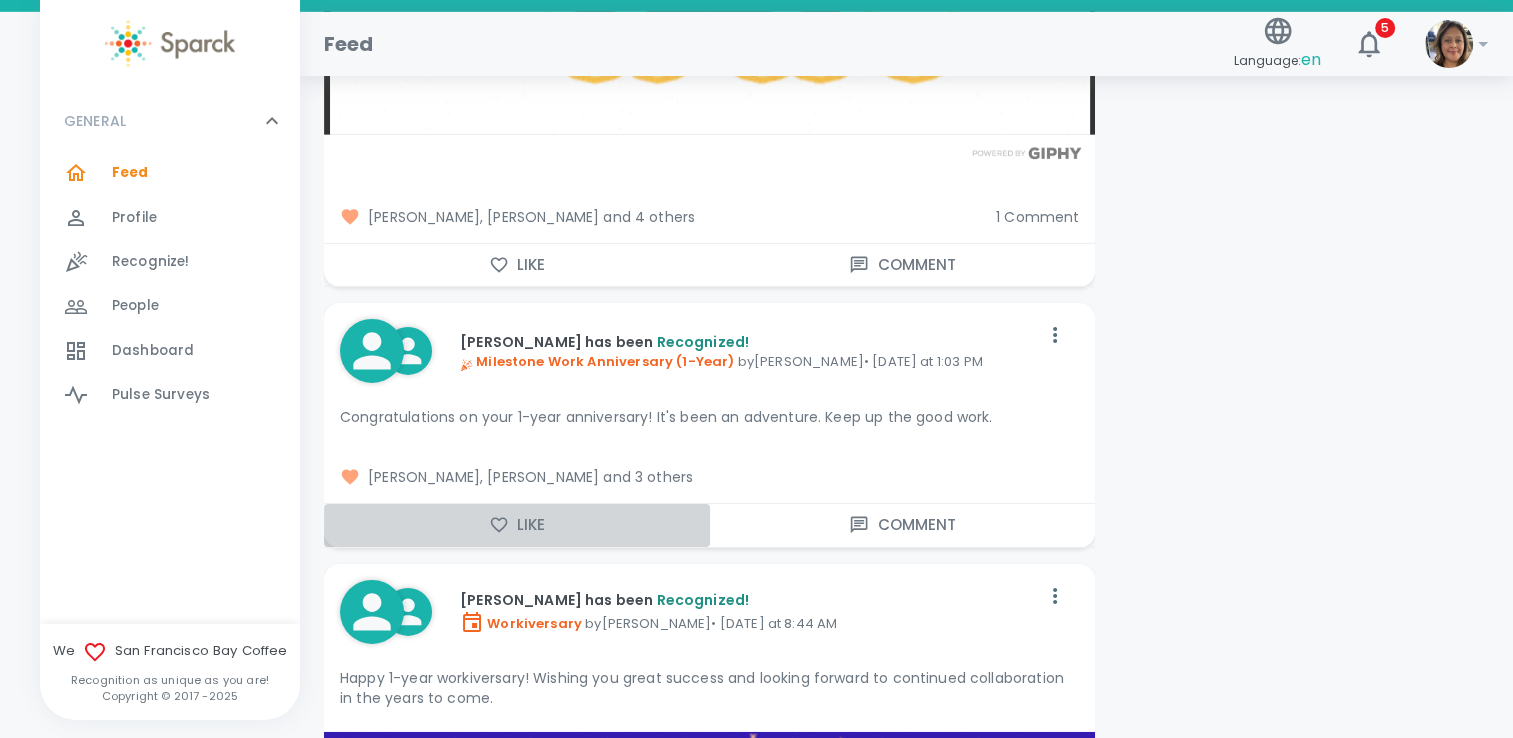 click on "Like" at bounding box center [517, 525] 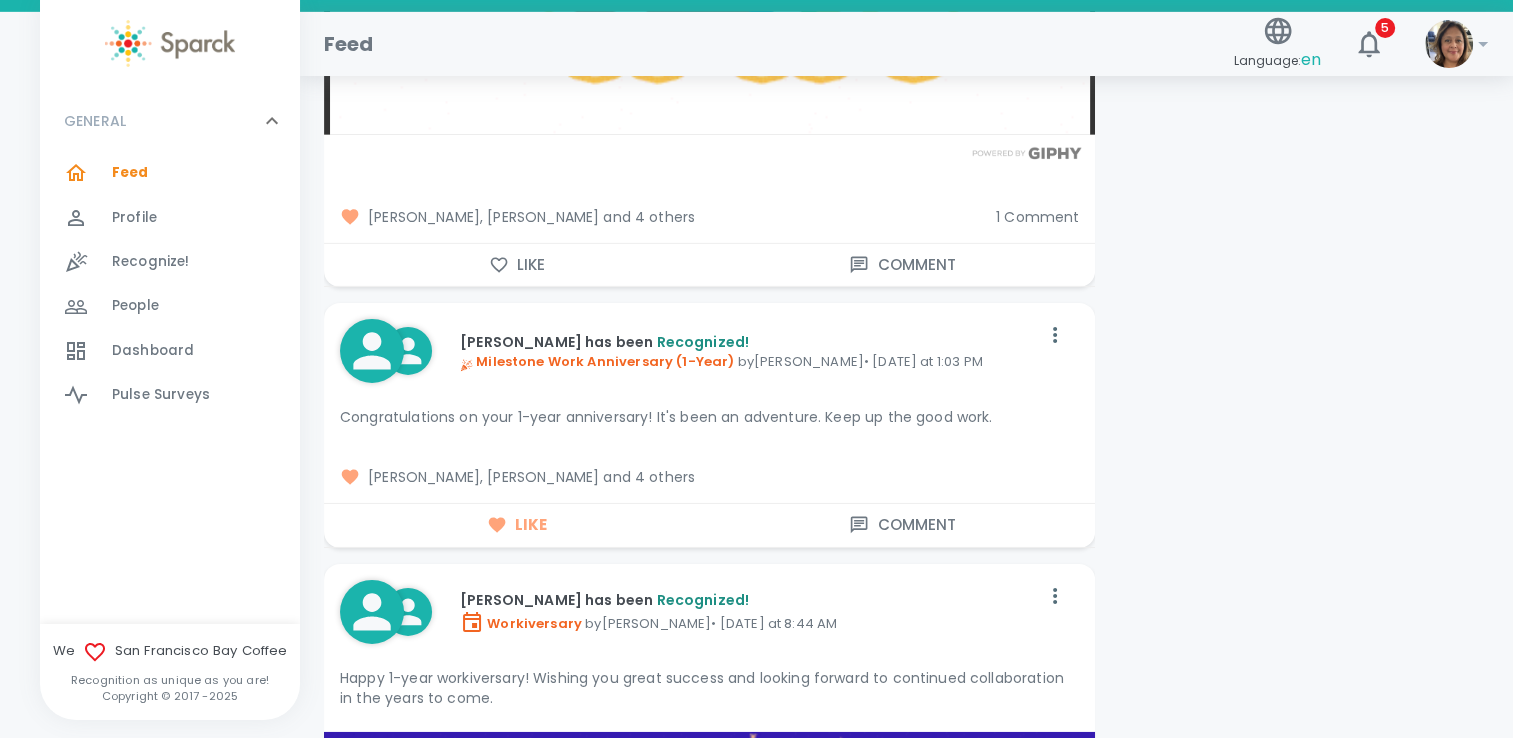 click on "Brenda Jacome, Albert Troutman and 4 others" at bounding box center (709, 477) 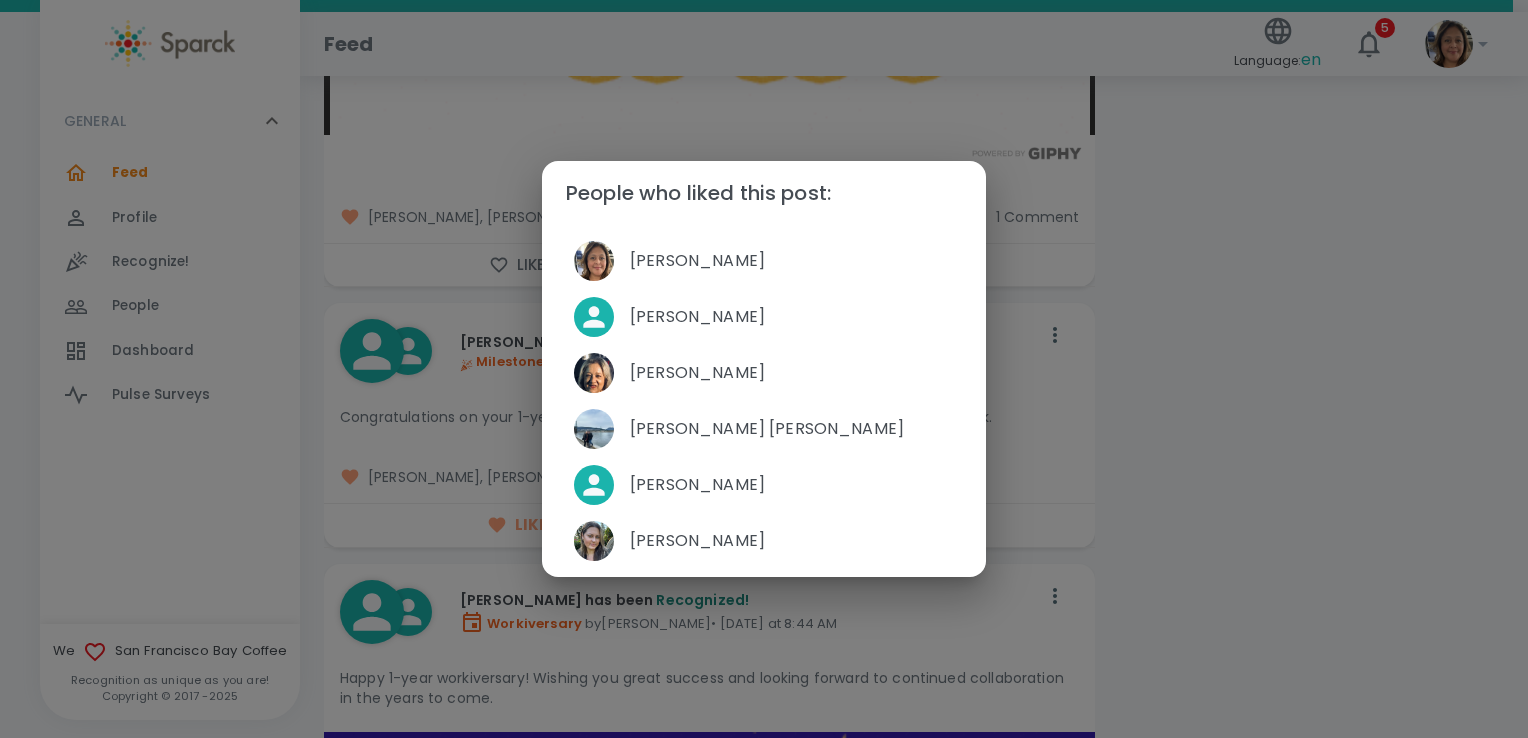 click on "People who liked this post: Brenda Jacome Albert Troutman Monica Loncich Anna Belle Heredia Yesenia Ruvalcaba Mackenzie Vega" at bounding box center (764, 369) 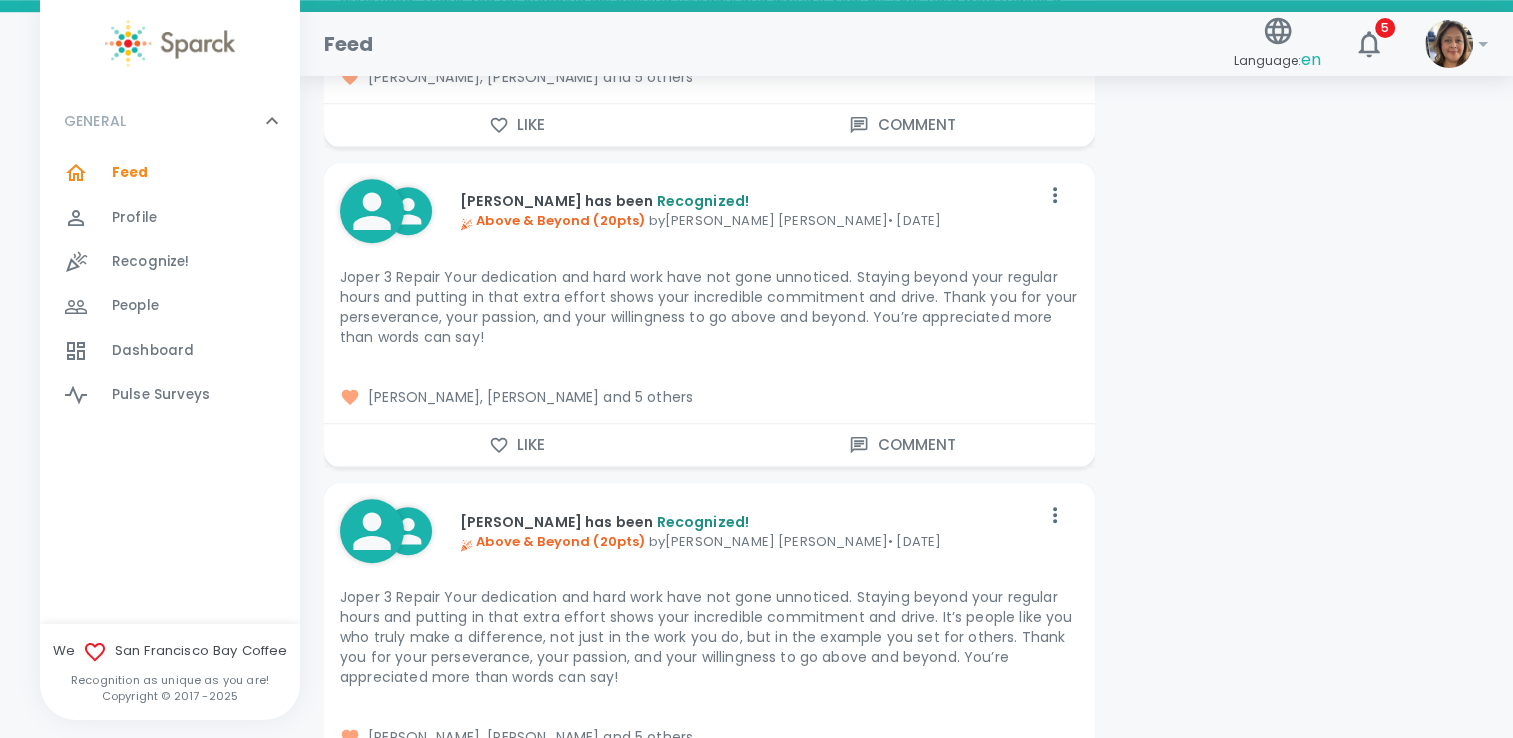 scroll, scrollTop: 9400, scrollLeft: 0, axis: vertical 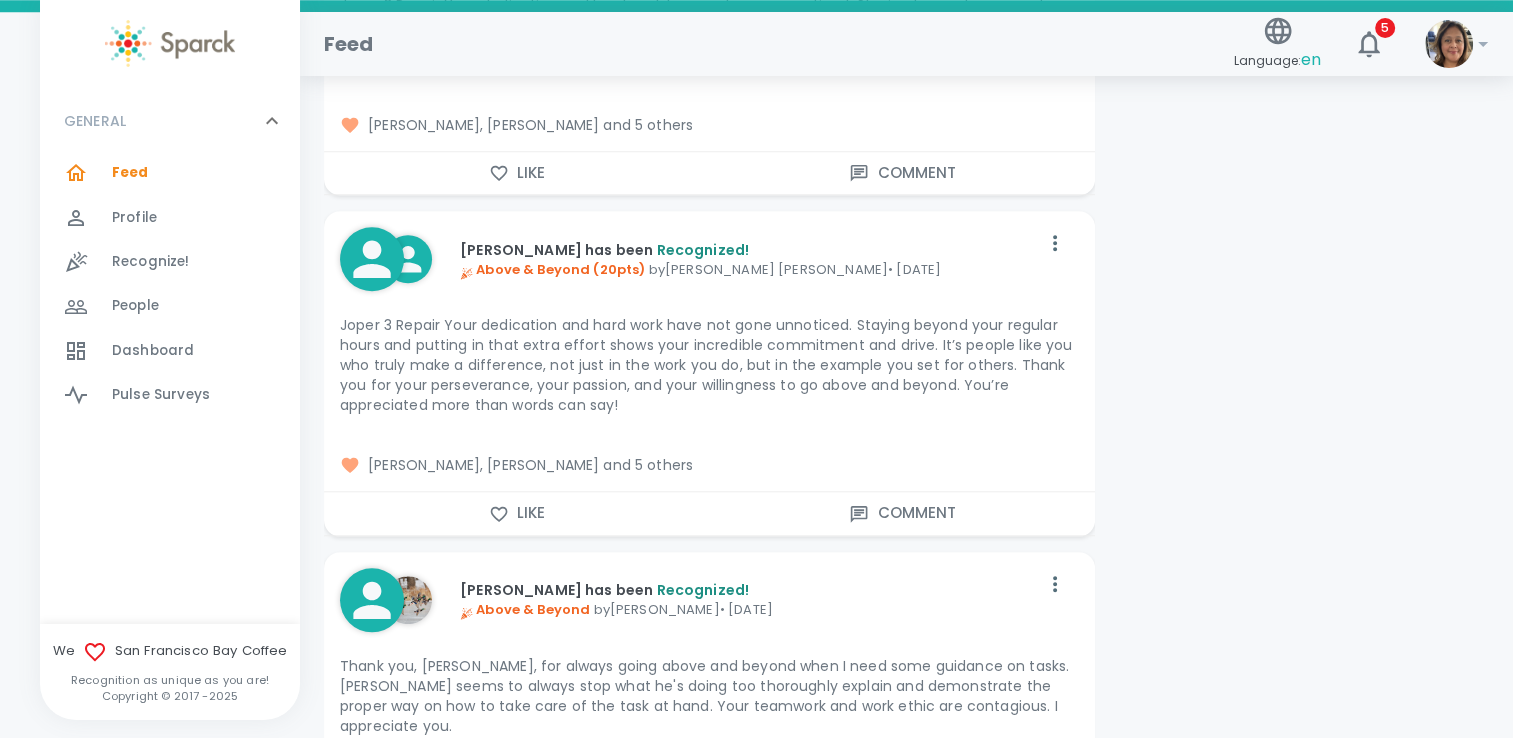 click on "[PERSON_NAME], [PERSON_NAME] and 5 others" at bounding box center (709, 465) 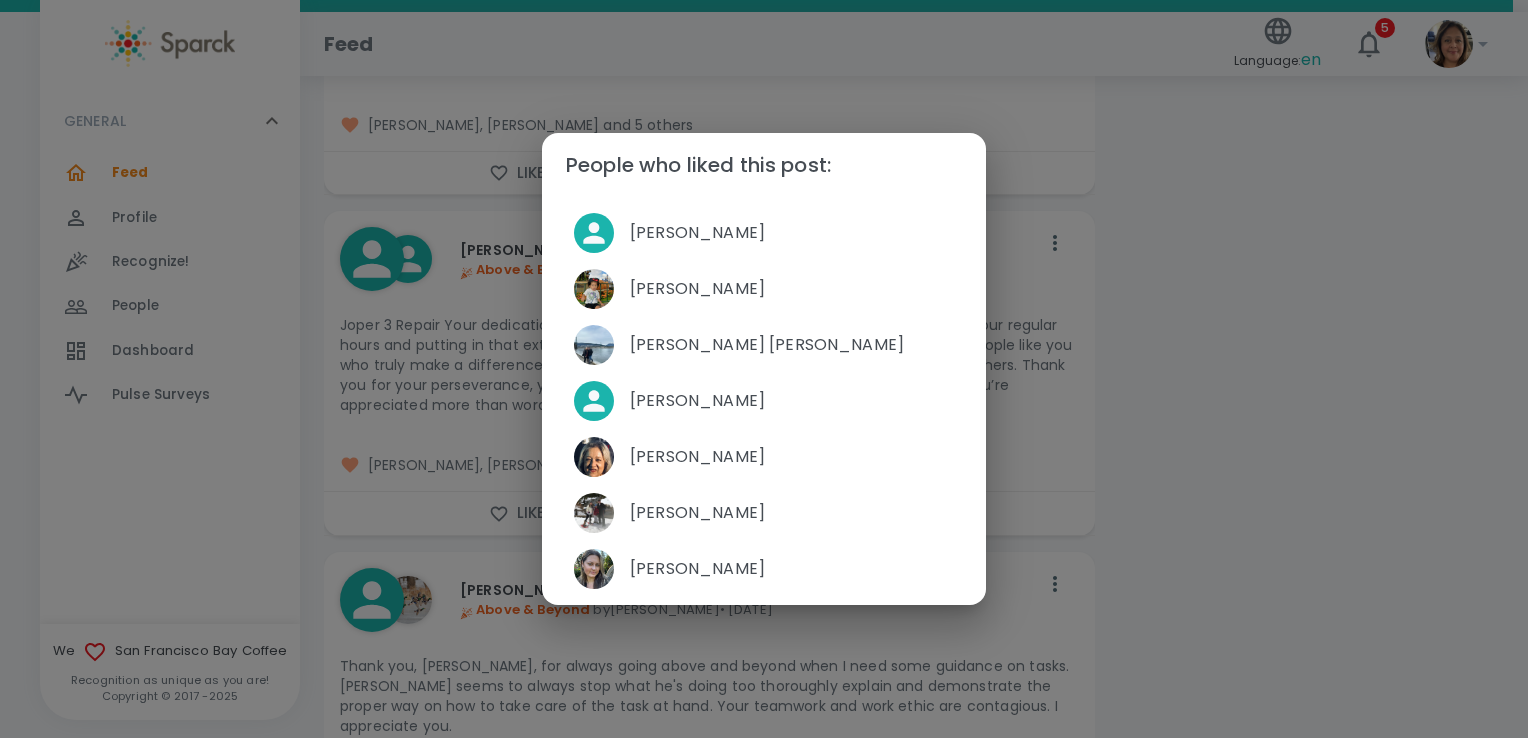 click on "People who liked this post: Simon Nguyen David Gutierrez Anna Belle Heredia Yesenia Ruvalcaba Monica Loncich Tania Roybal Mackenzie Vega" at bounding box center (764, 369) 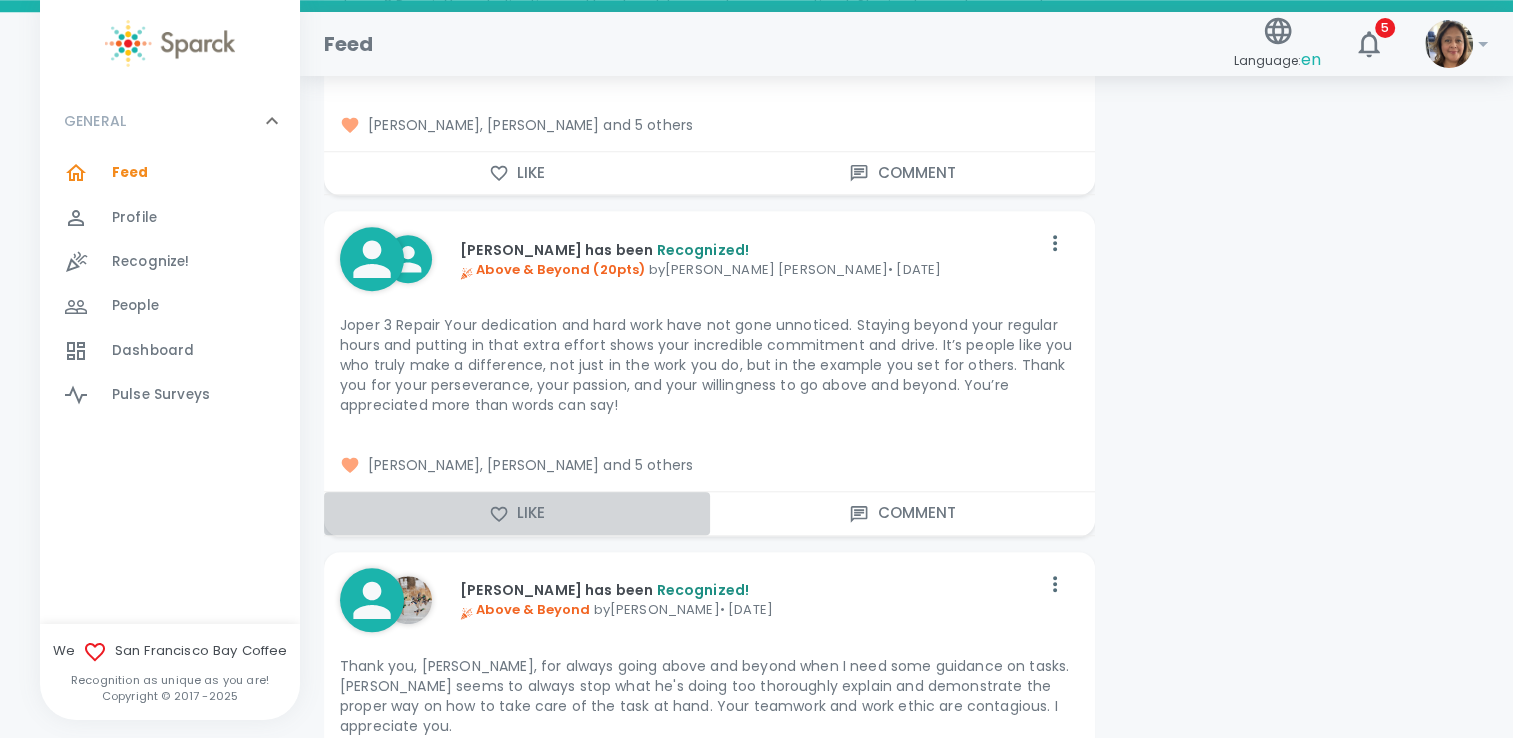 click on "Like" at bounding box center (517, 513) 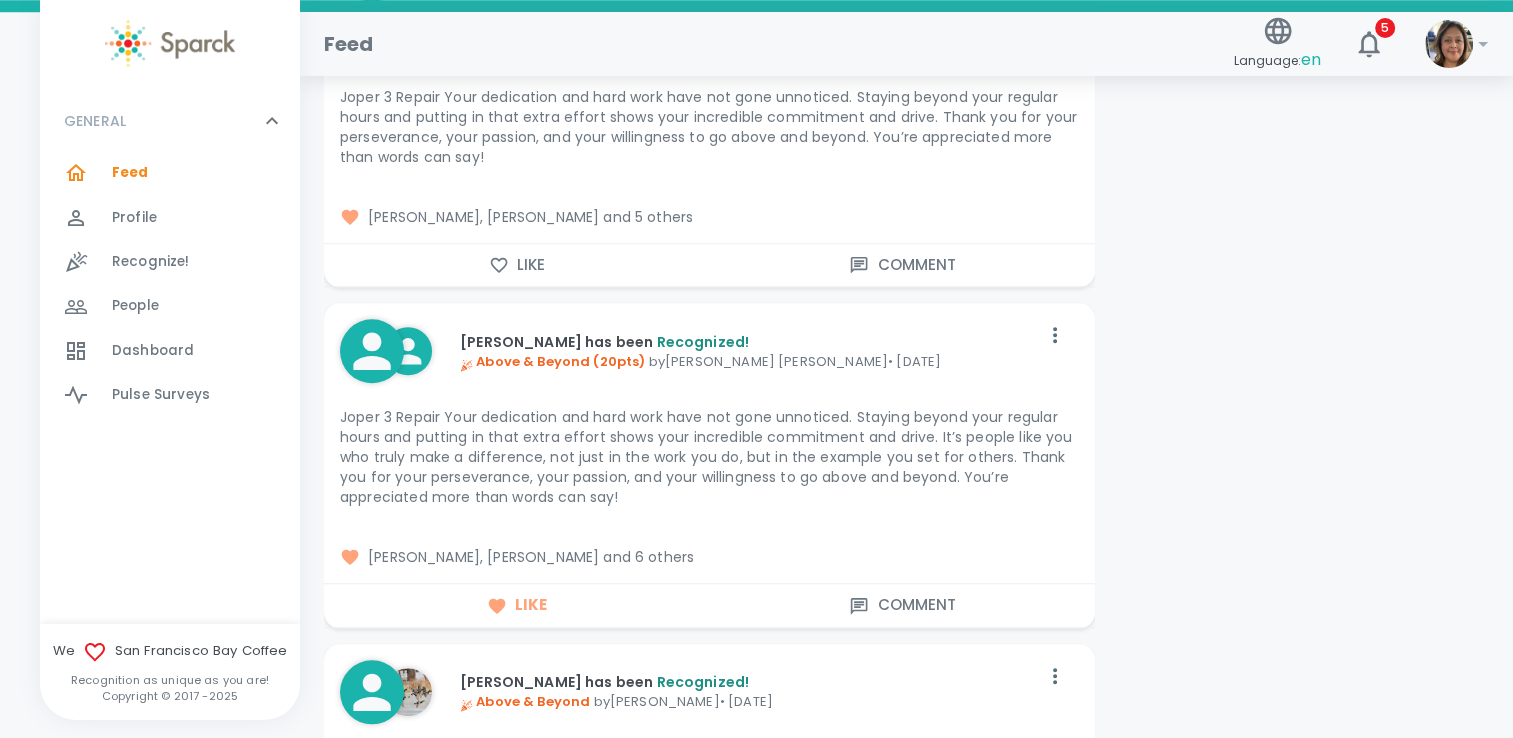 scroll, scrollTop: 9200, scrollLeft: 0, axis: vertical 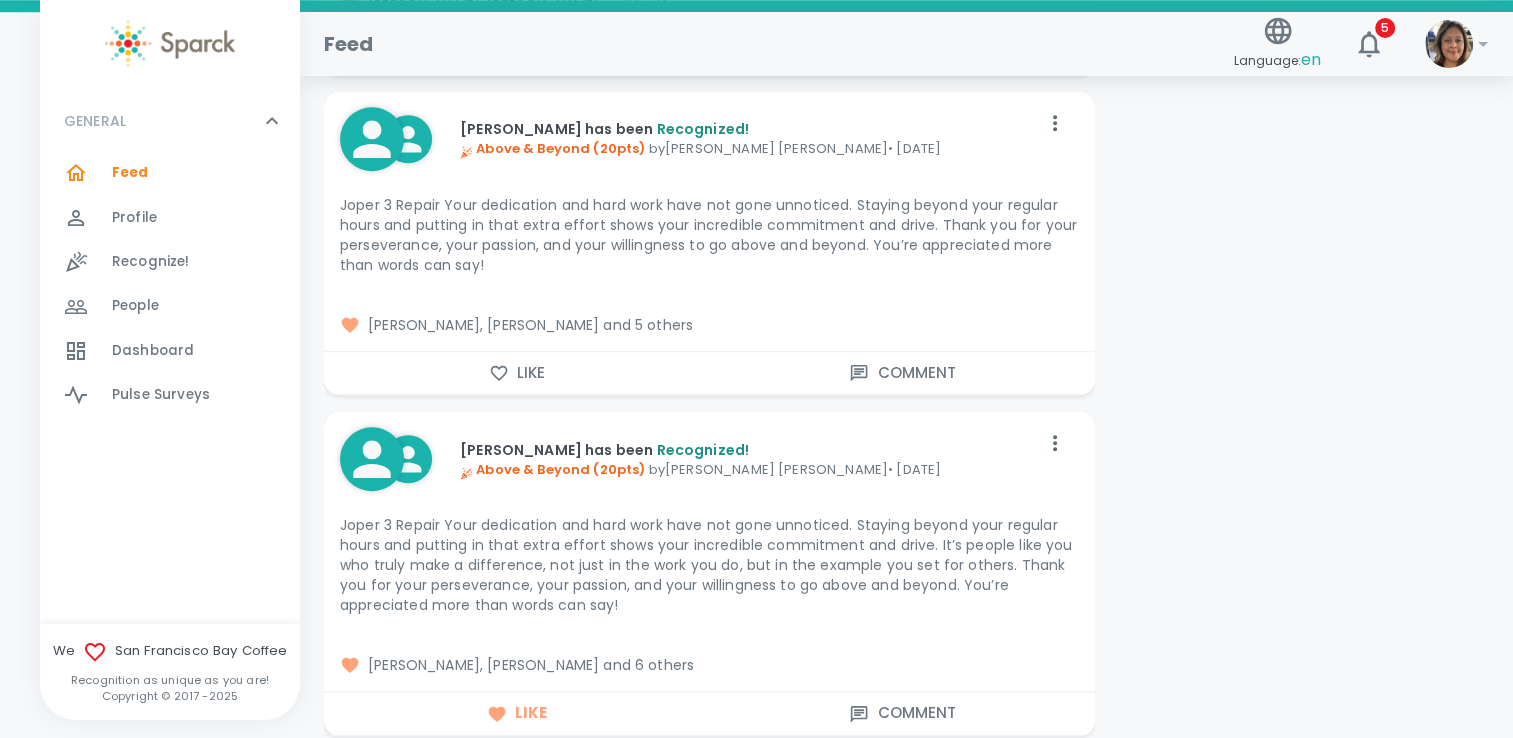click on "Like" at bounding box center [517, 373] 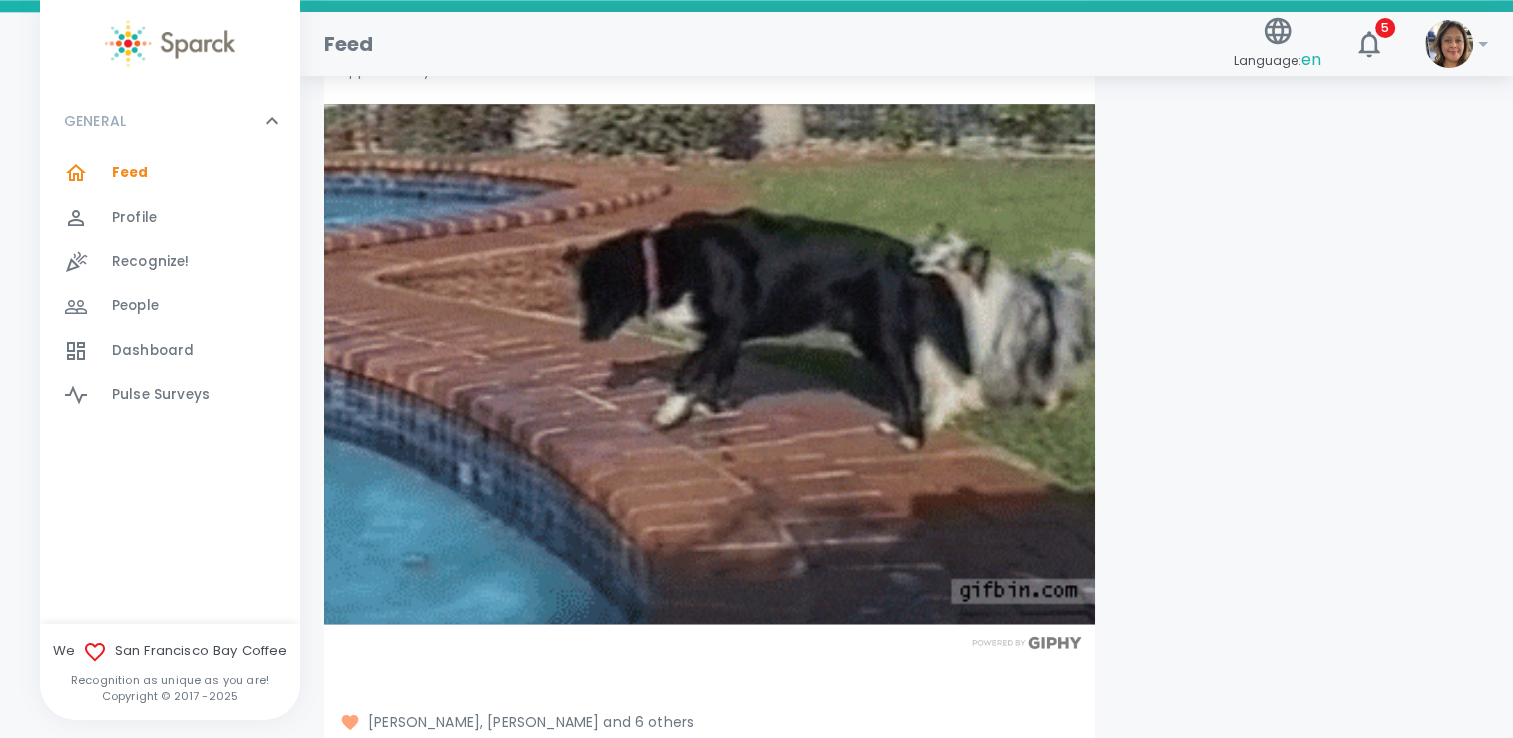 scroll, scrollTop: 10200, scrollLeft: 0, axis: vertical 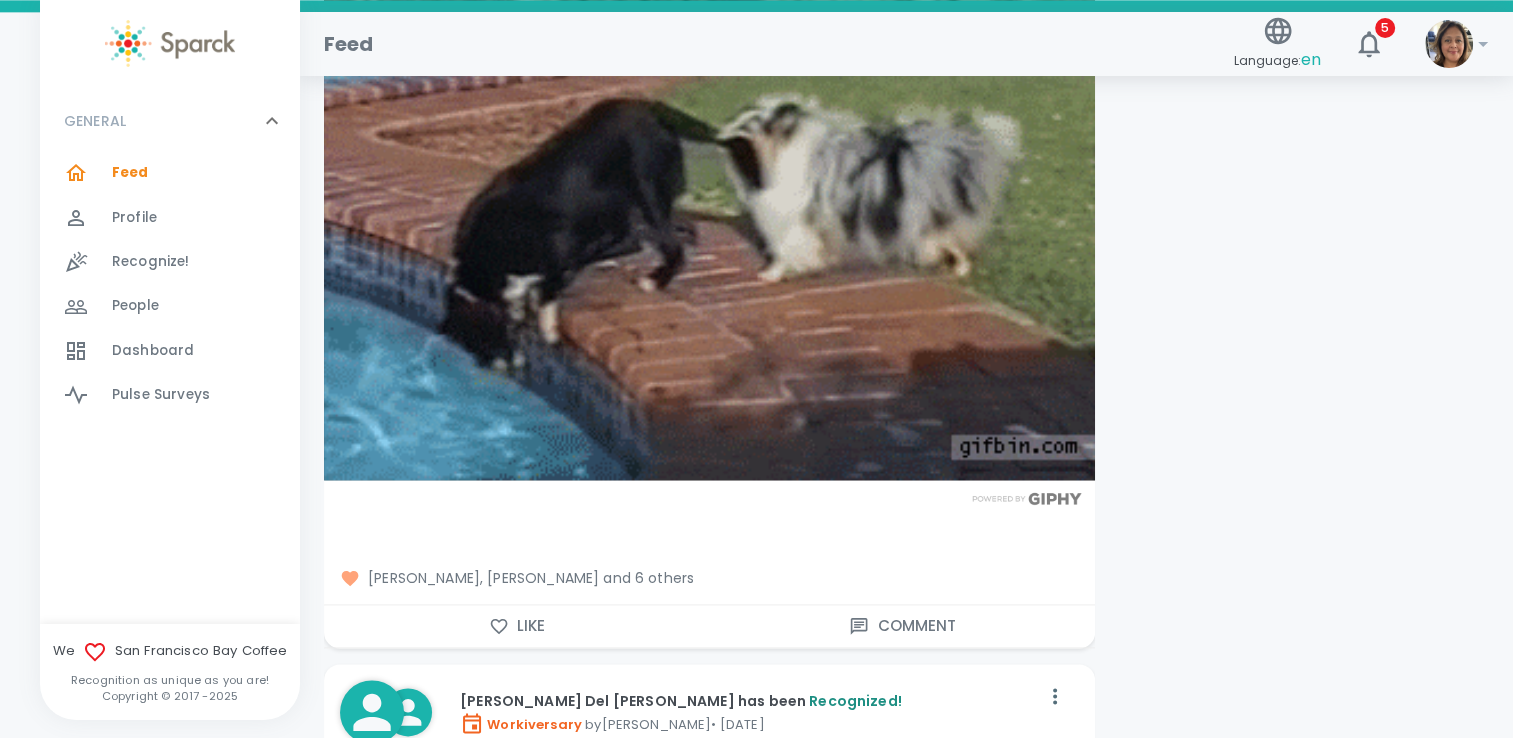 click on "[PERSON_NAME], [PERSON_NAME] and 6 others" at bounding box center (709, 578) 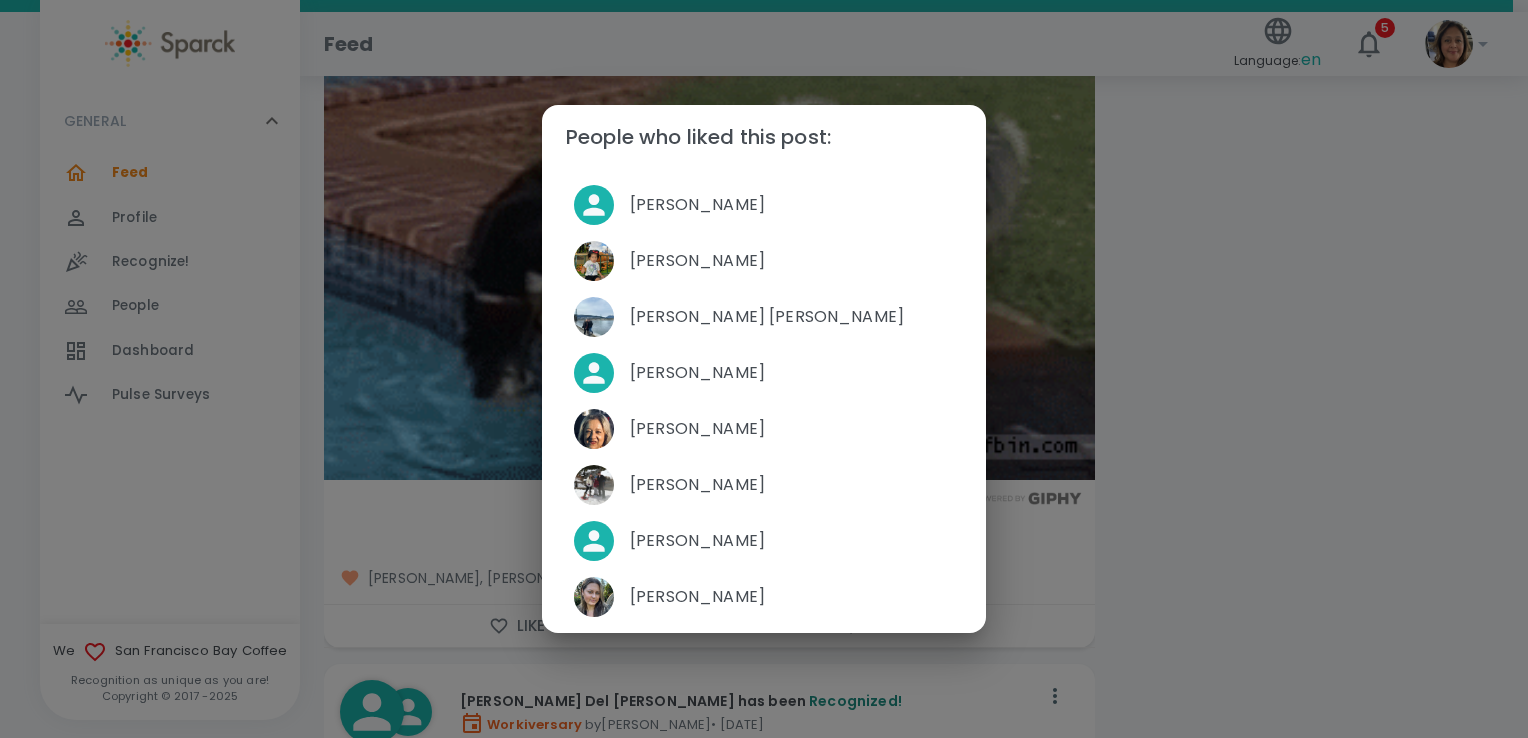 click on "People who liked this post: Simon Nguyen David Gutierrez Anna Belle Heredia Yesenia Ruvalcaba Monica Loncich Tania Roybal Hannah Caswell Mackenzie Vega" at bounding box center (764, 369) 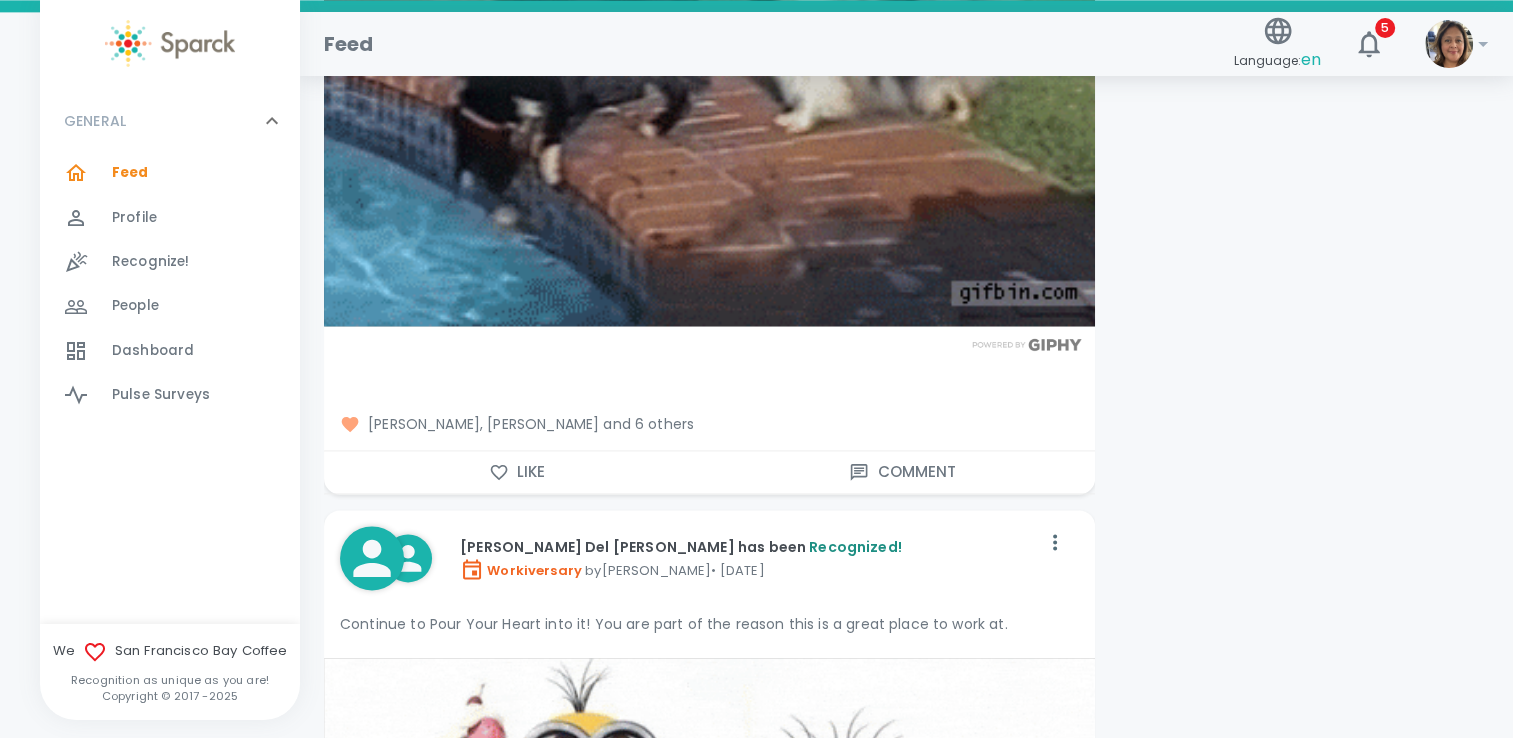 scroll, scrollTop: 10400, scrollLeft: 0, axis: vertical 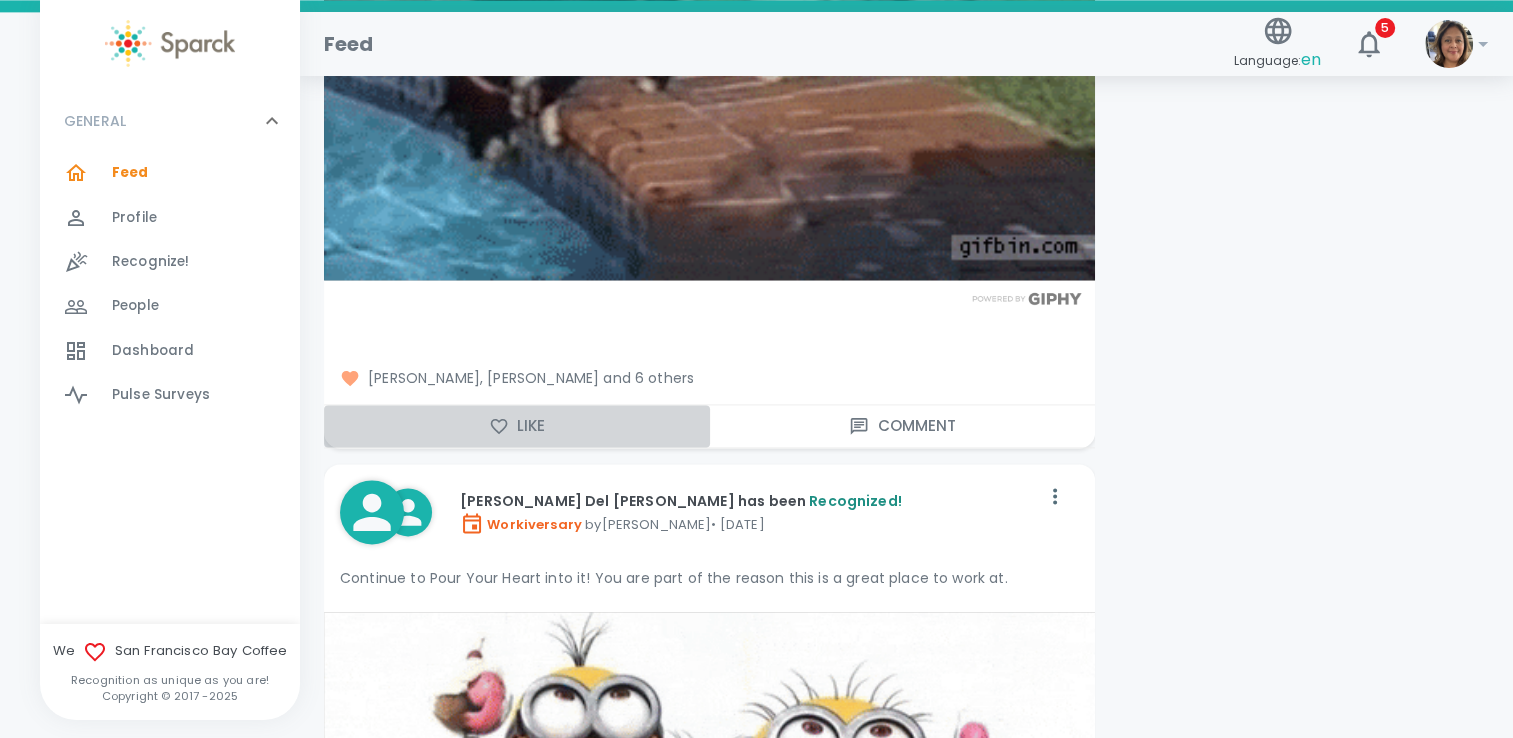 click on "Like" at bounding box center [517, 426] 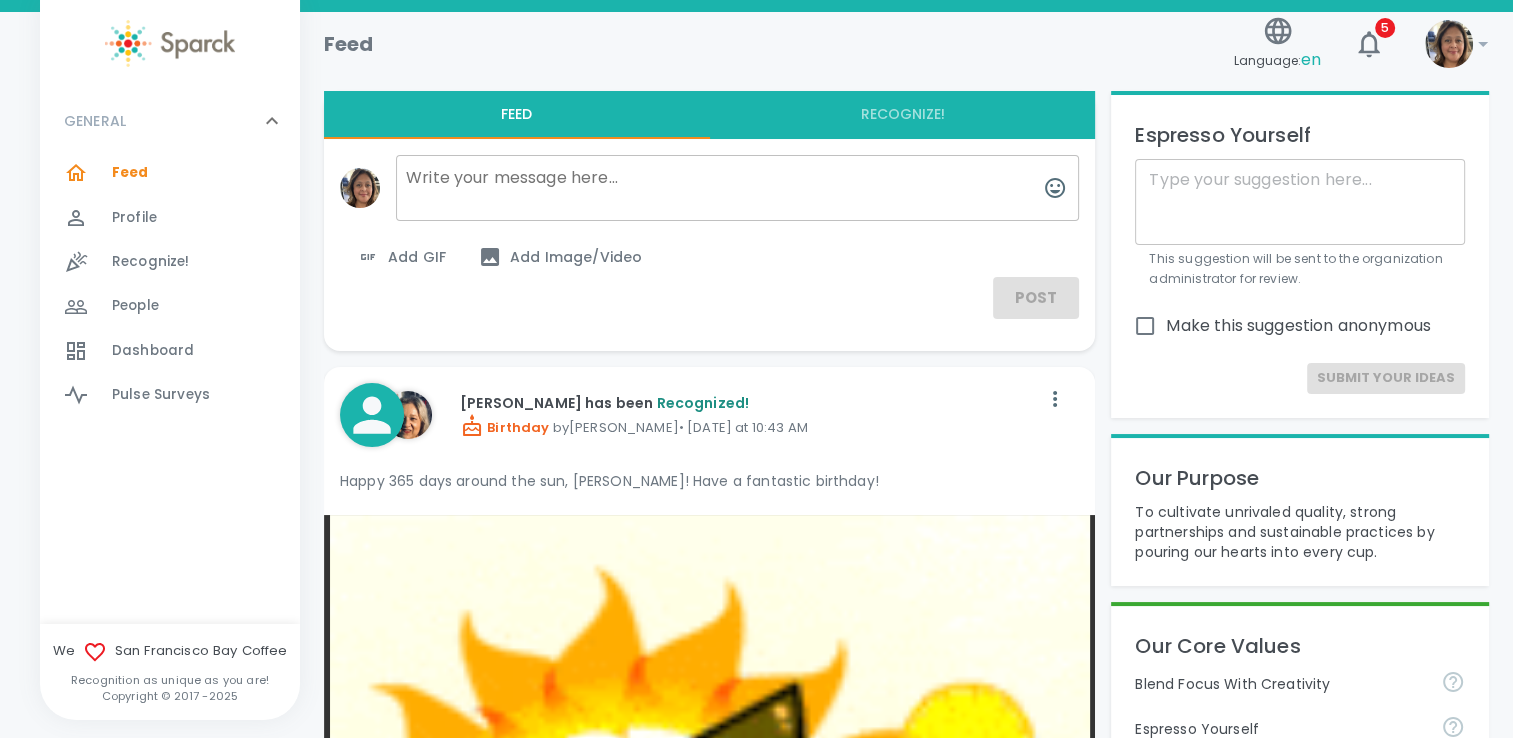 scroll, scrollTop: 0, scrollLeft: 0, axis: both 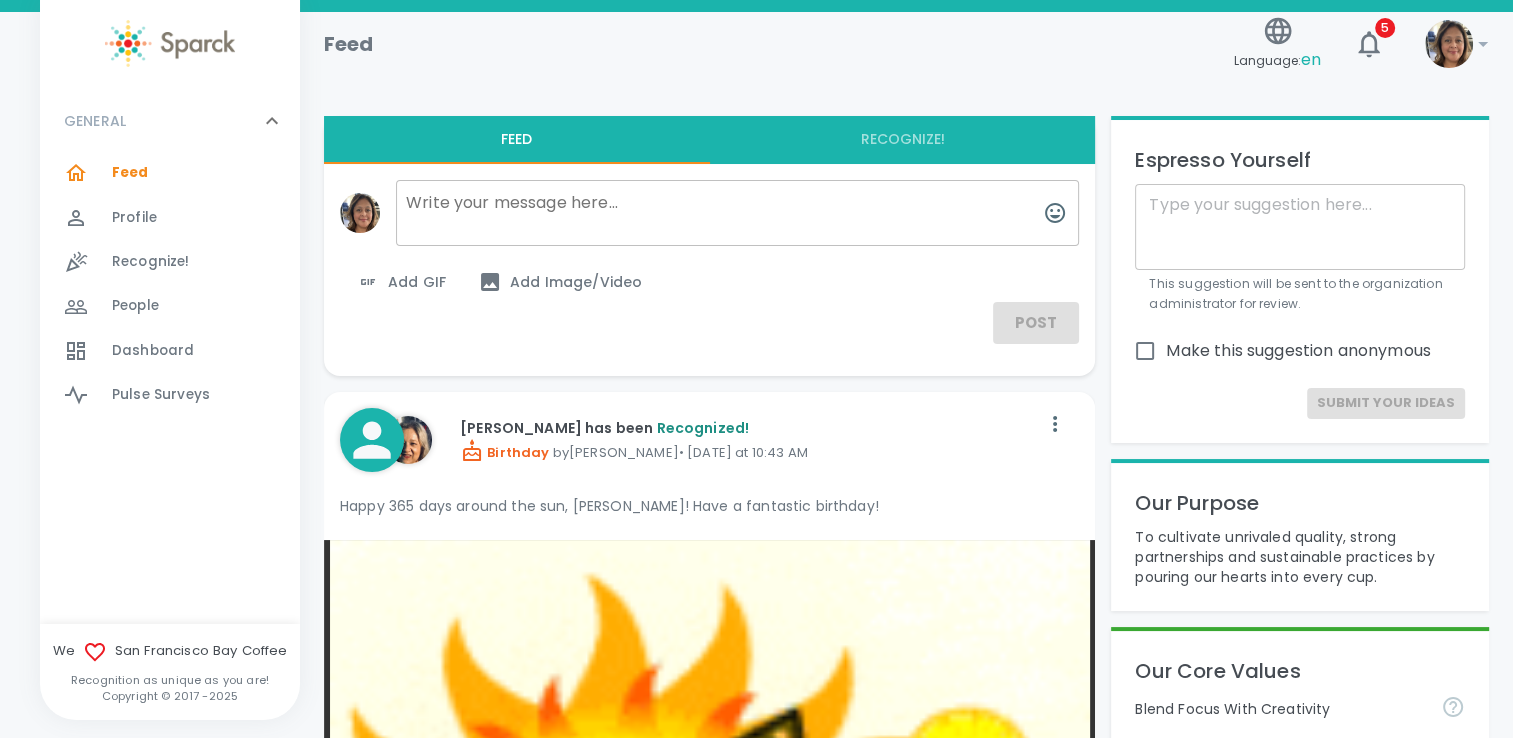 click on "People" at bounding box center (135, 306) 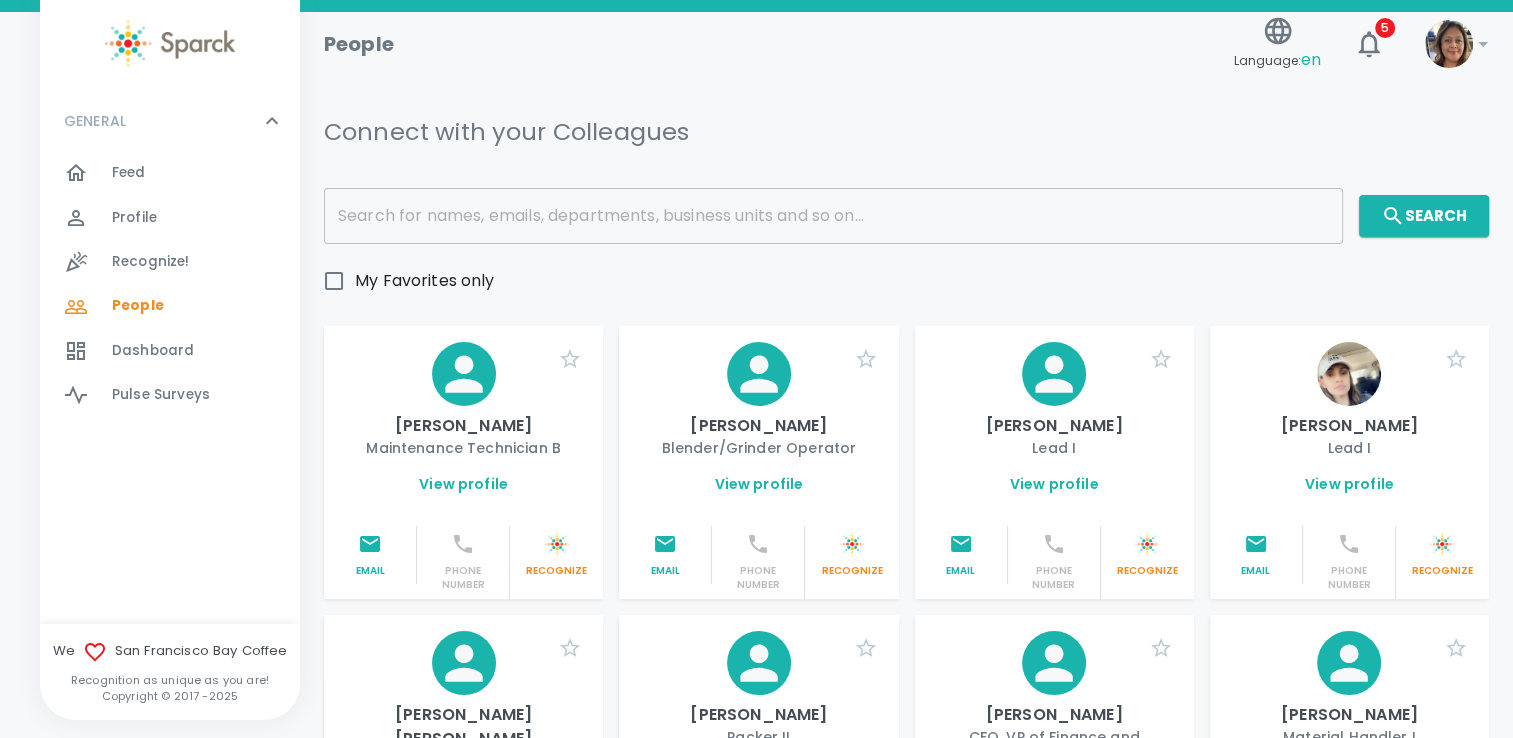 drag, startPoint x: 486, startPoint y: 209, endPoint x: 486, endPoint y: 197, distance: 12 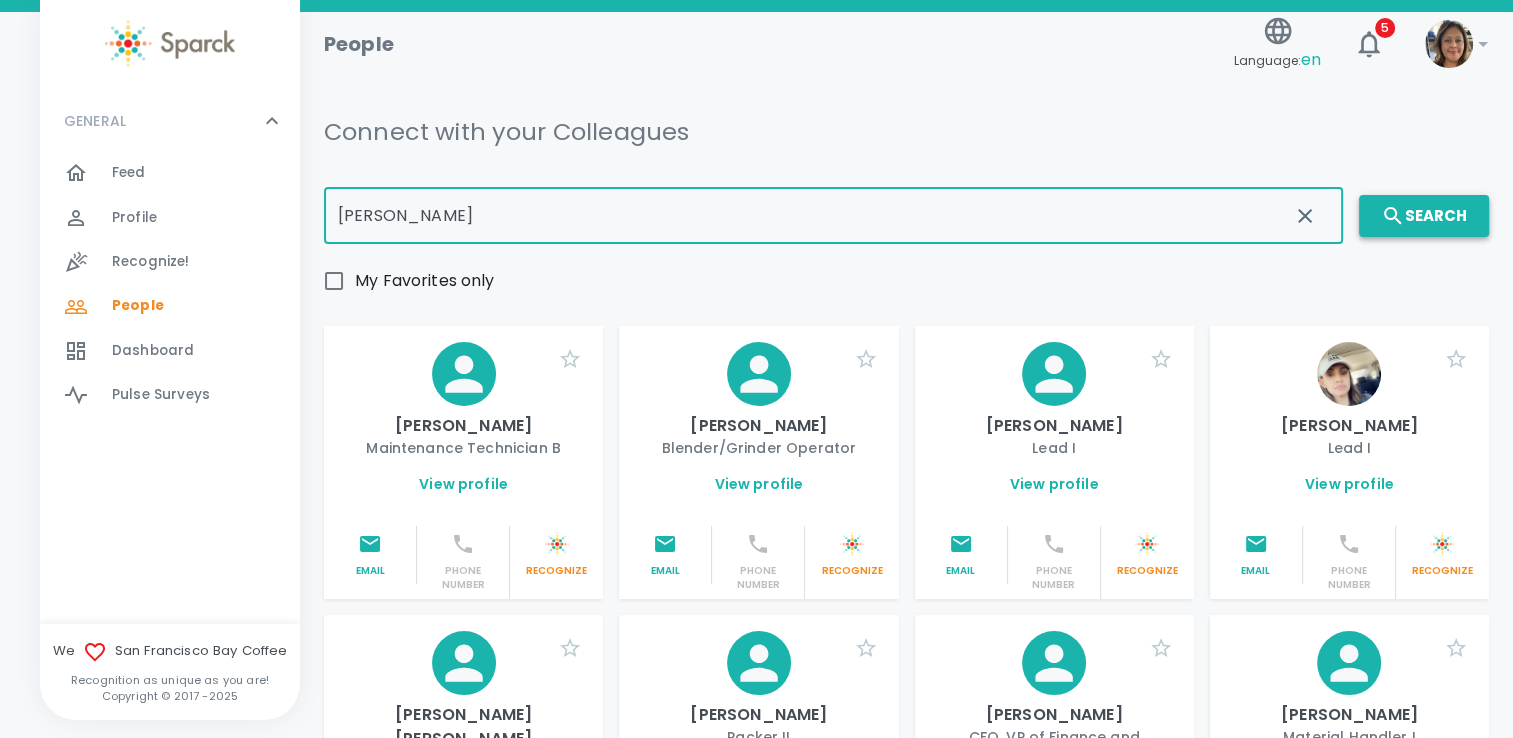 type on "lisa" 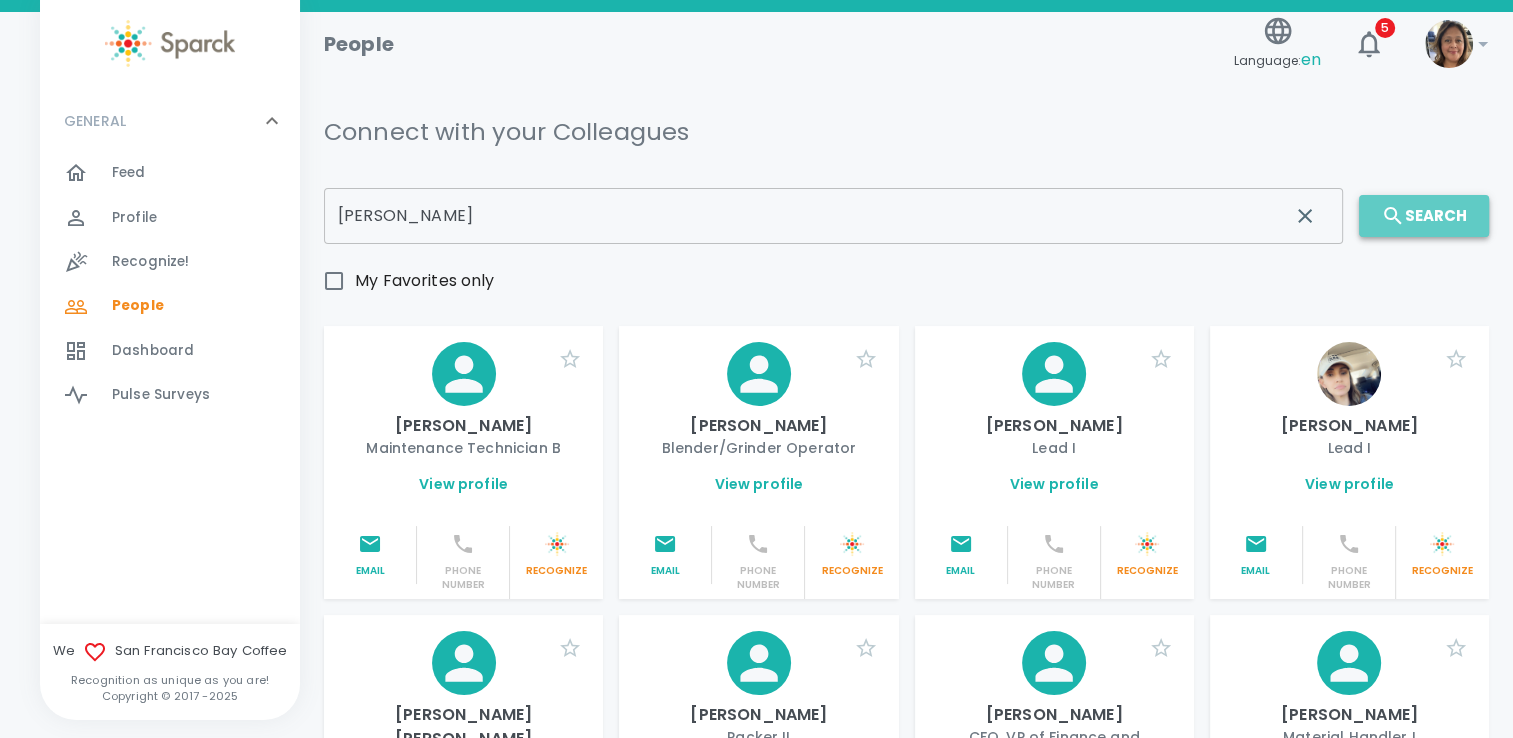 click on "Search" at bounding box center [1424, 216] 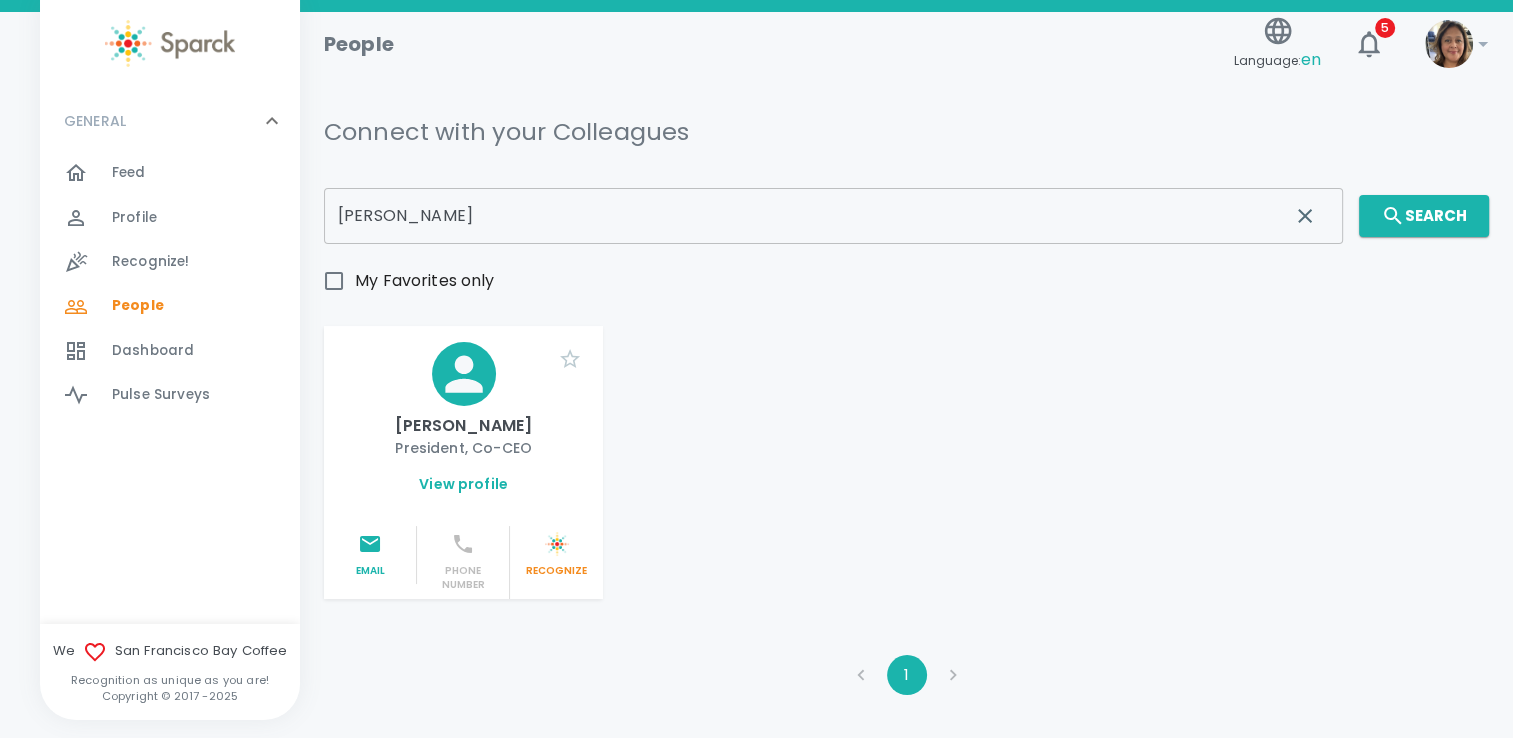 click on "View profile" at bounding box center (463, 492) 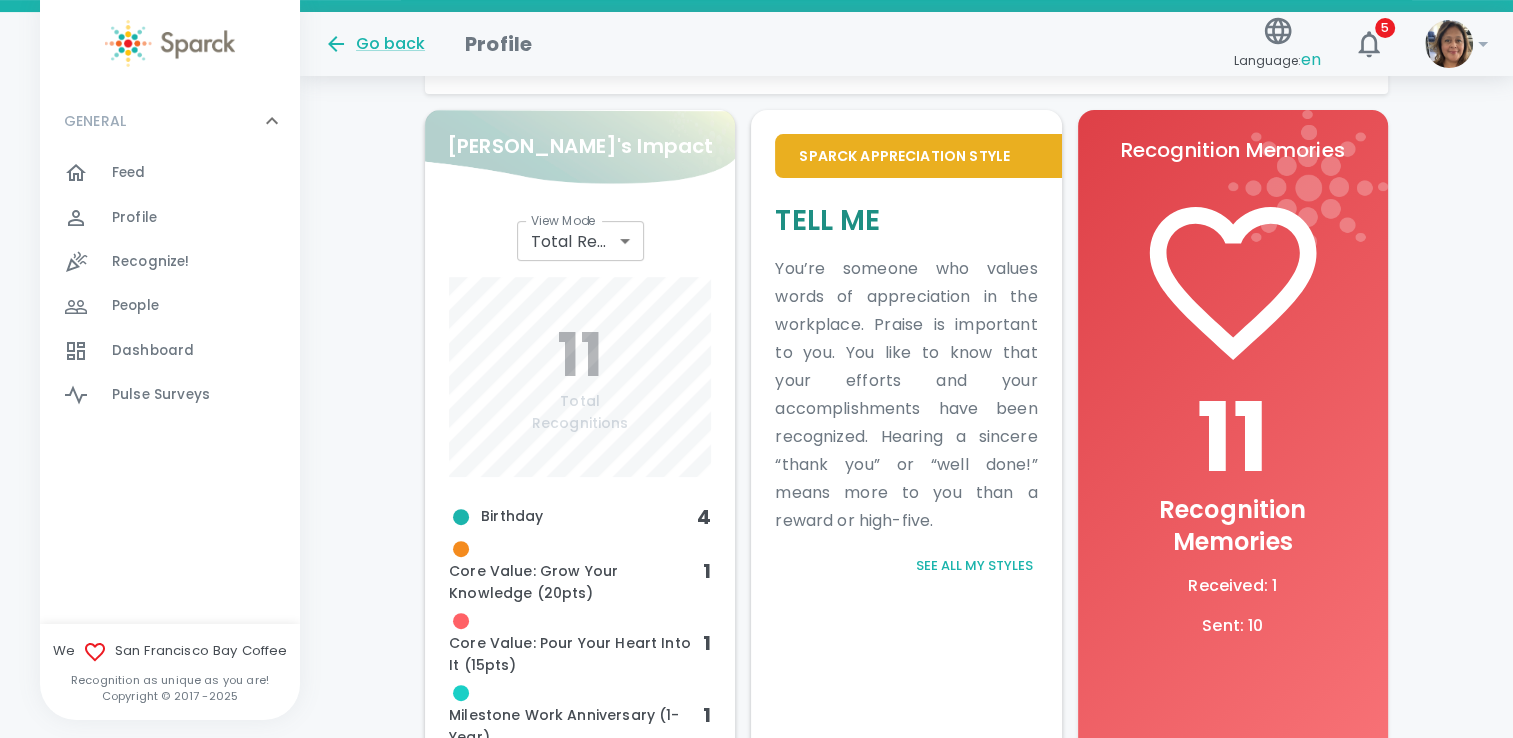 scroll, scrollTop: 286, scrollLeft: 0, axis: vertical 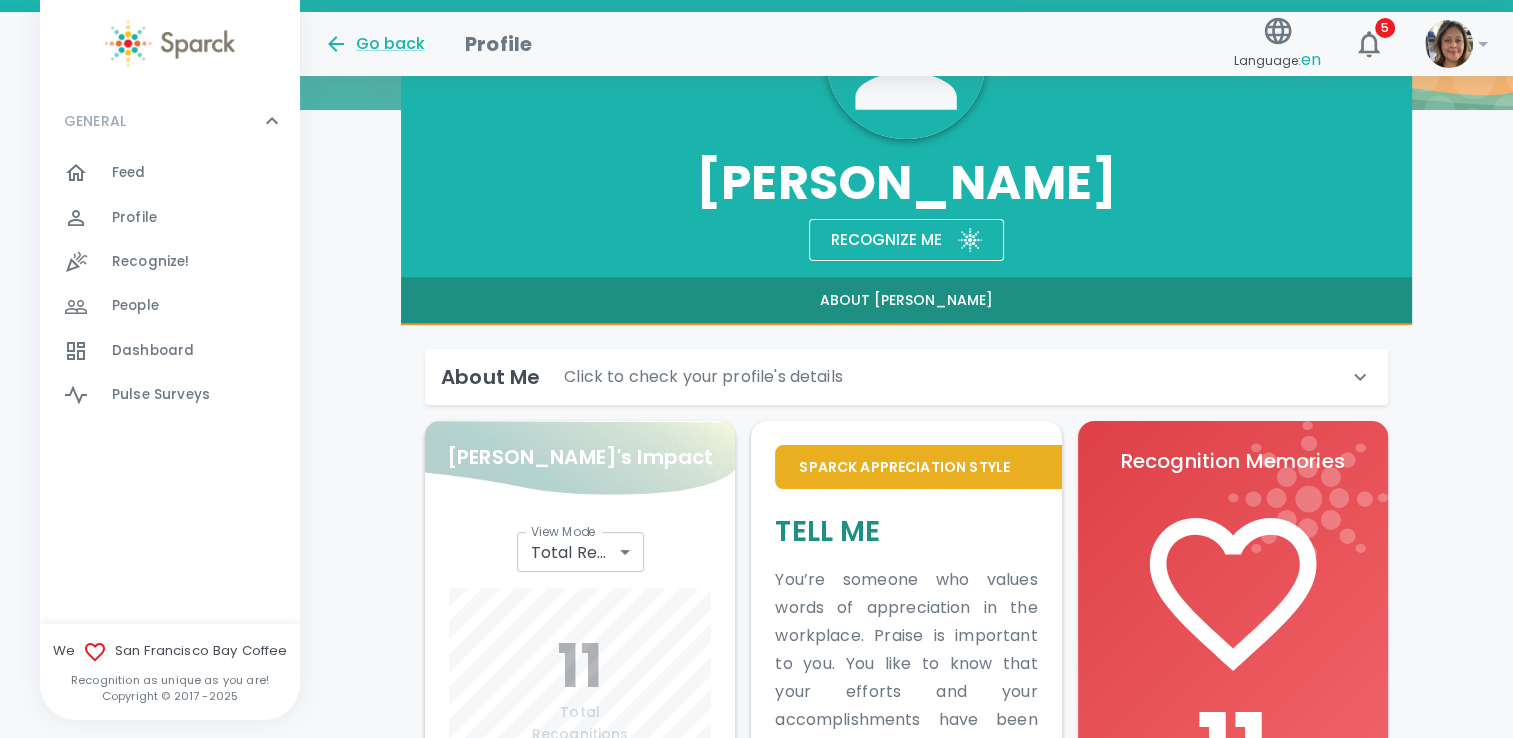 click on "About Lisa" at bounding box center (906, 301) 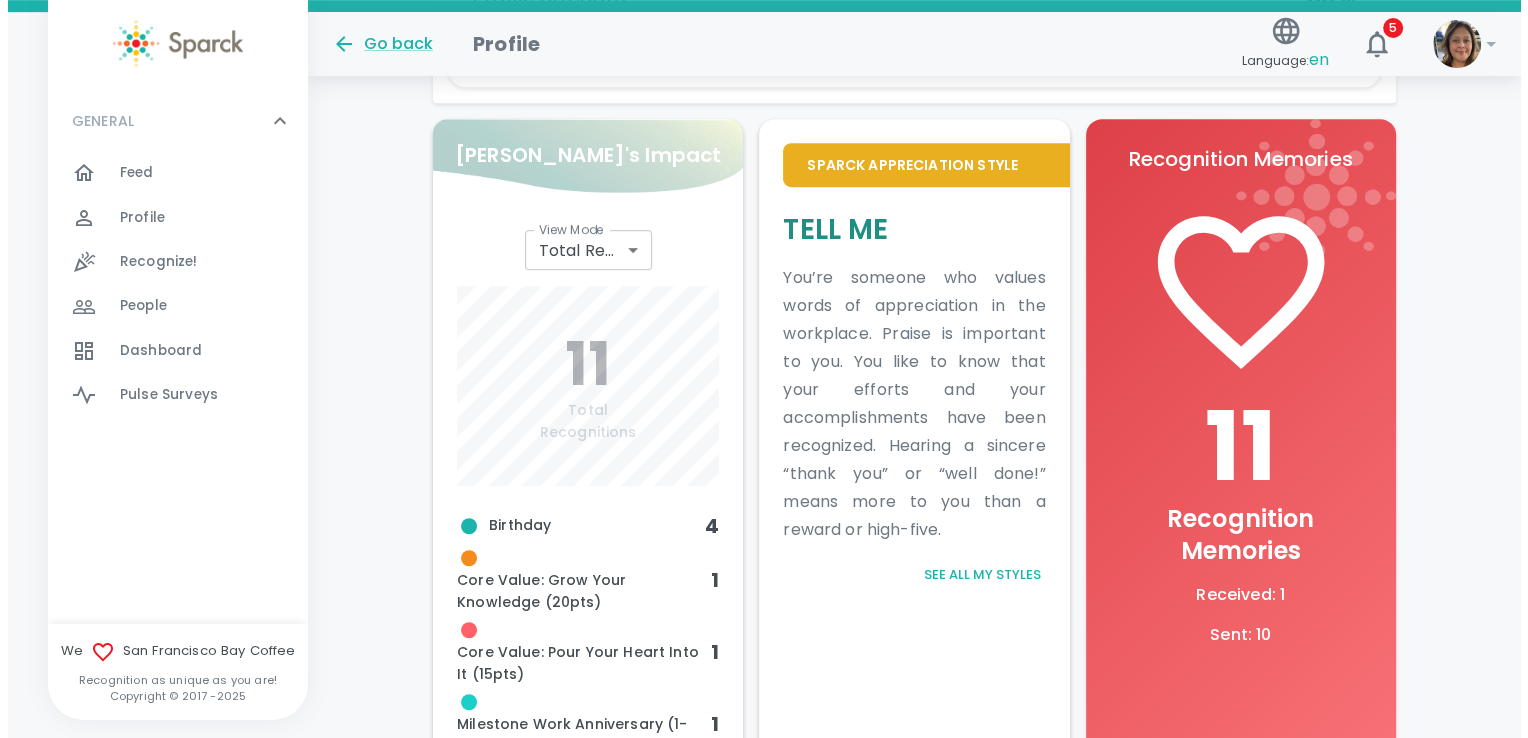 scroll, scrollTop: 1286, scrollLeft: 0, axis: vertical 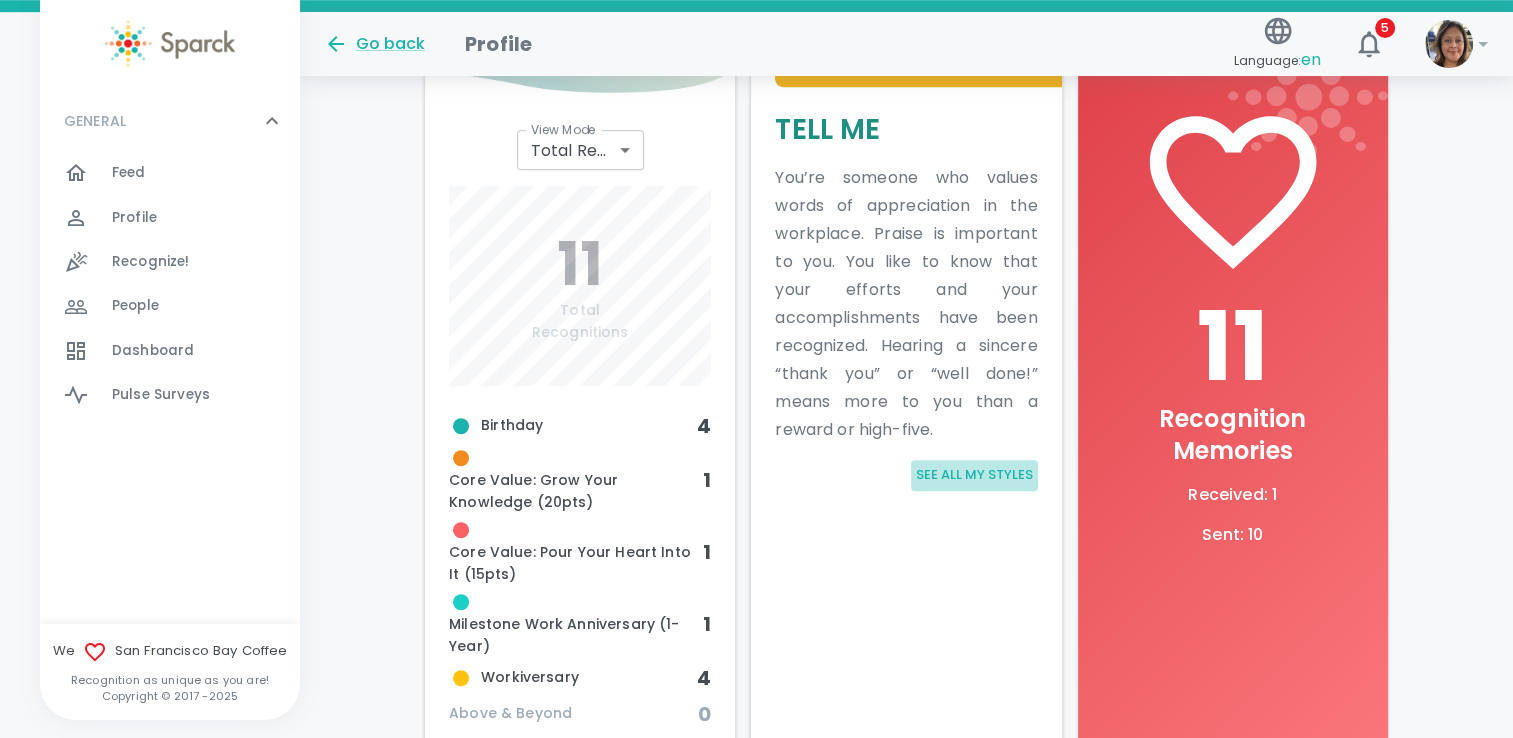 click on "See all my styles" at bounding box center (974, 476) 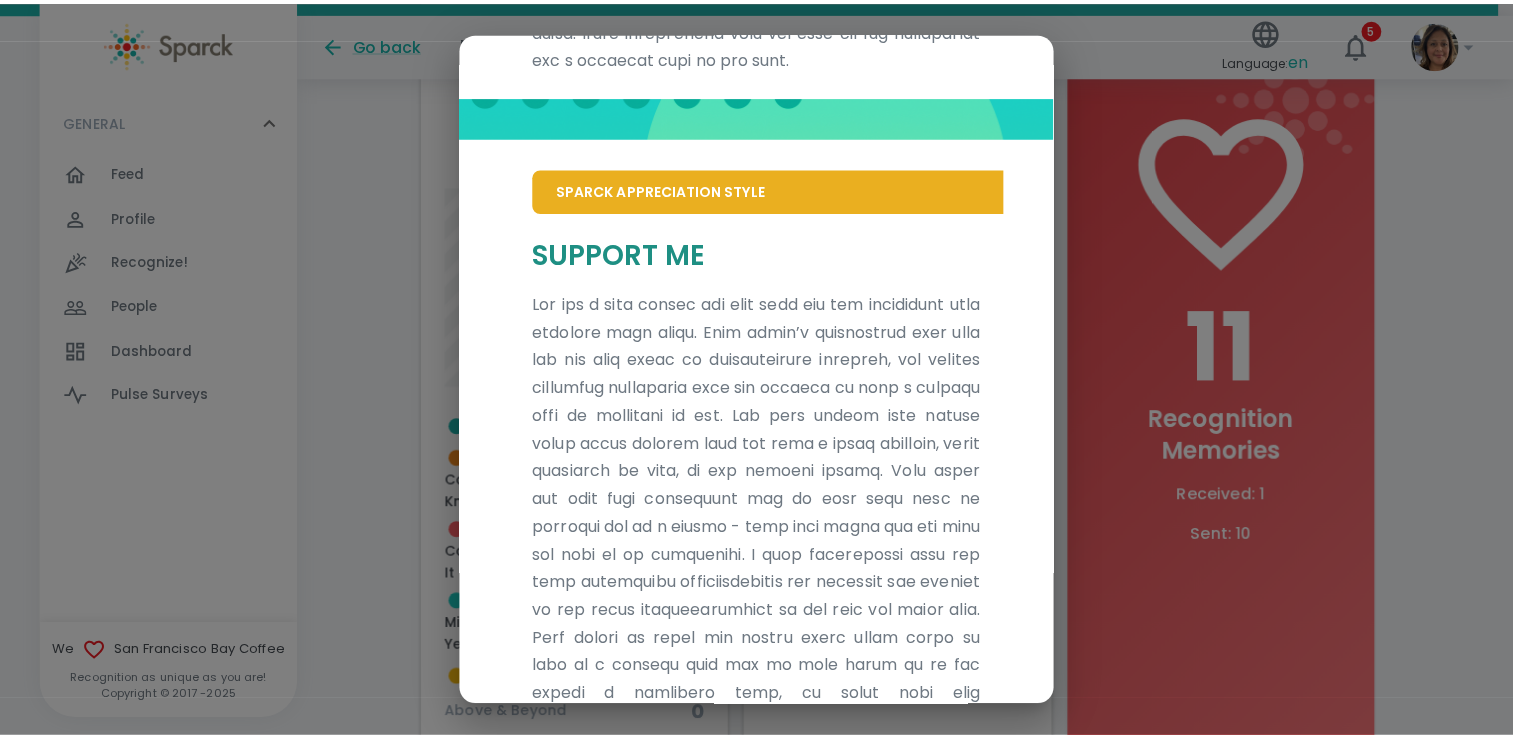 scroll, scrollTop: 1048, scrollLeft: 0, axis: vertical 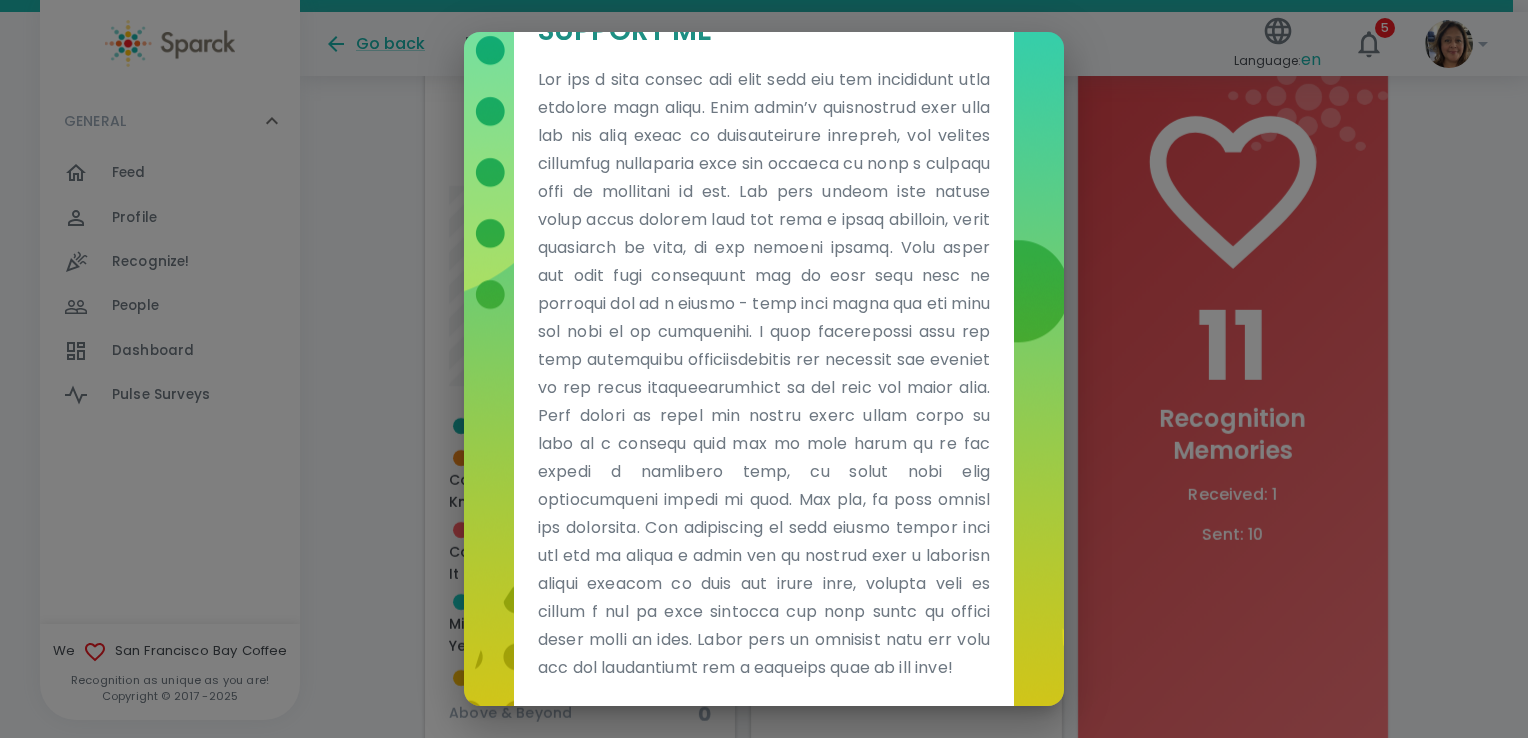 click on "Sparck Appreciation Style Trust Me Sparck Appreciation Style Support Me" at bounding box center [764, 369] 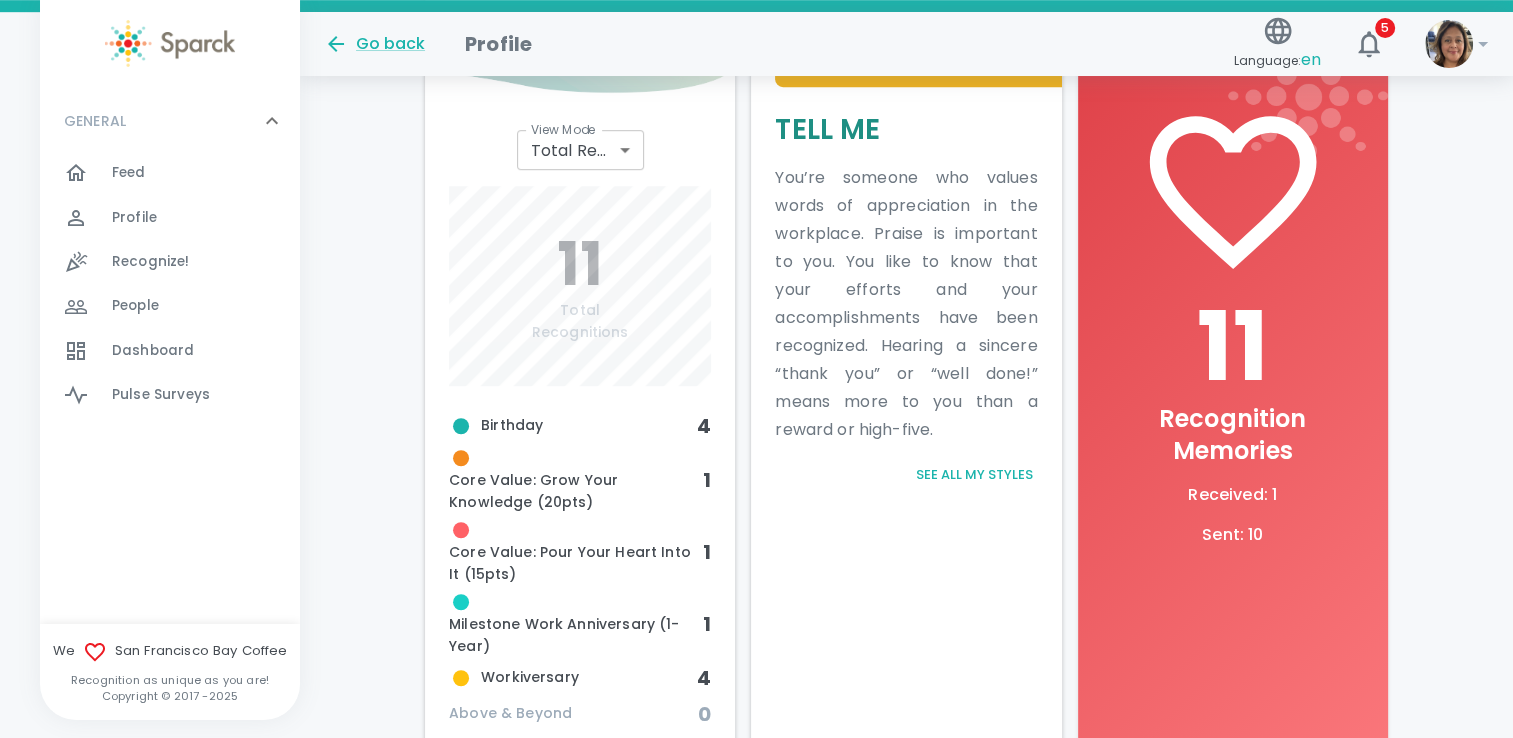 click on "Feed" at bounding box center (129, 173) 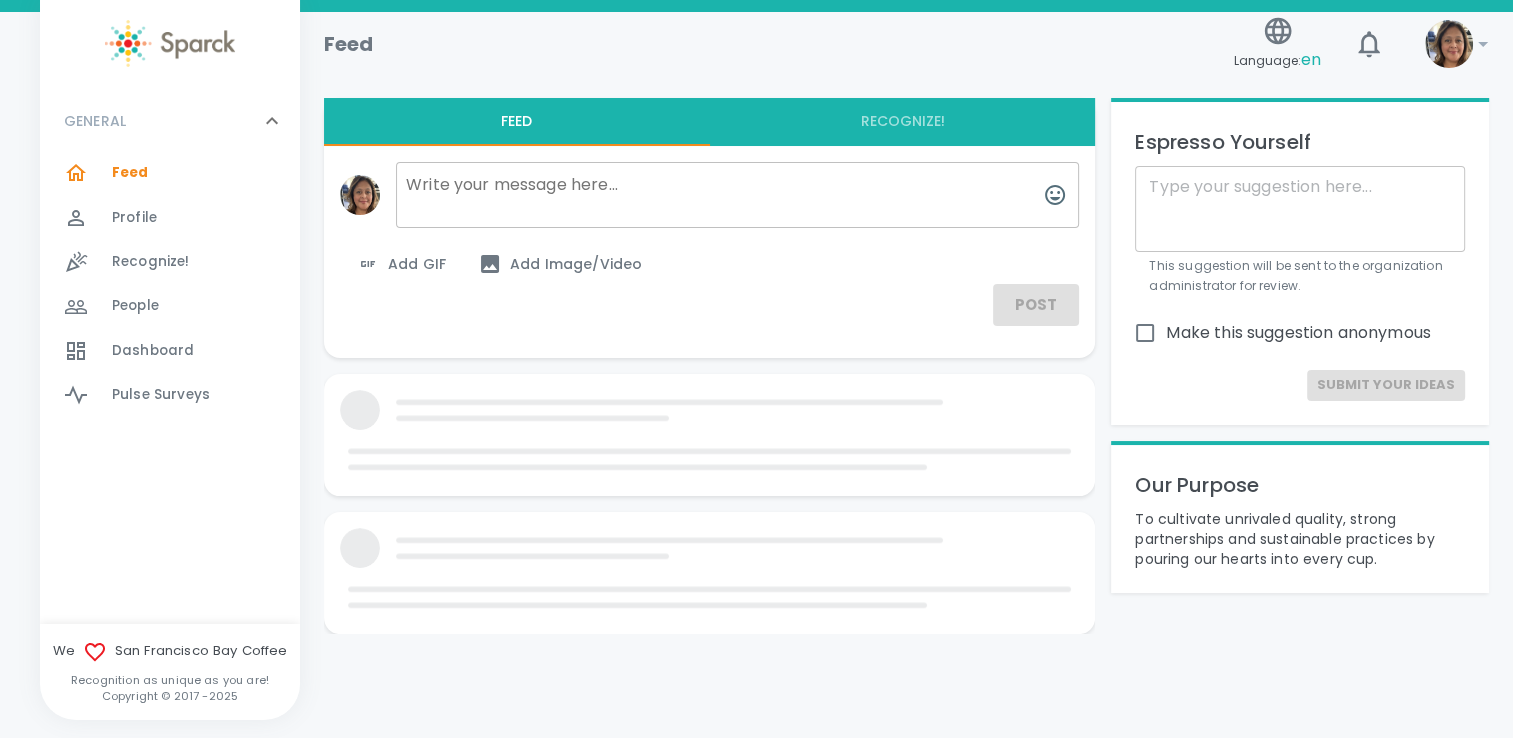 scroll, scrollTop: 0, scrollLeft: 0, axis: both 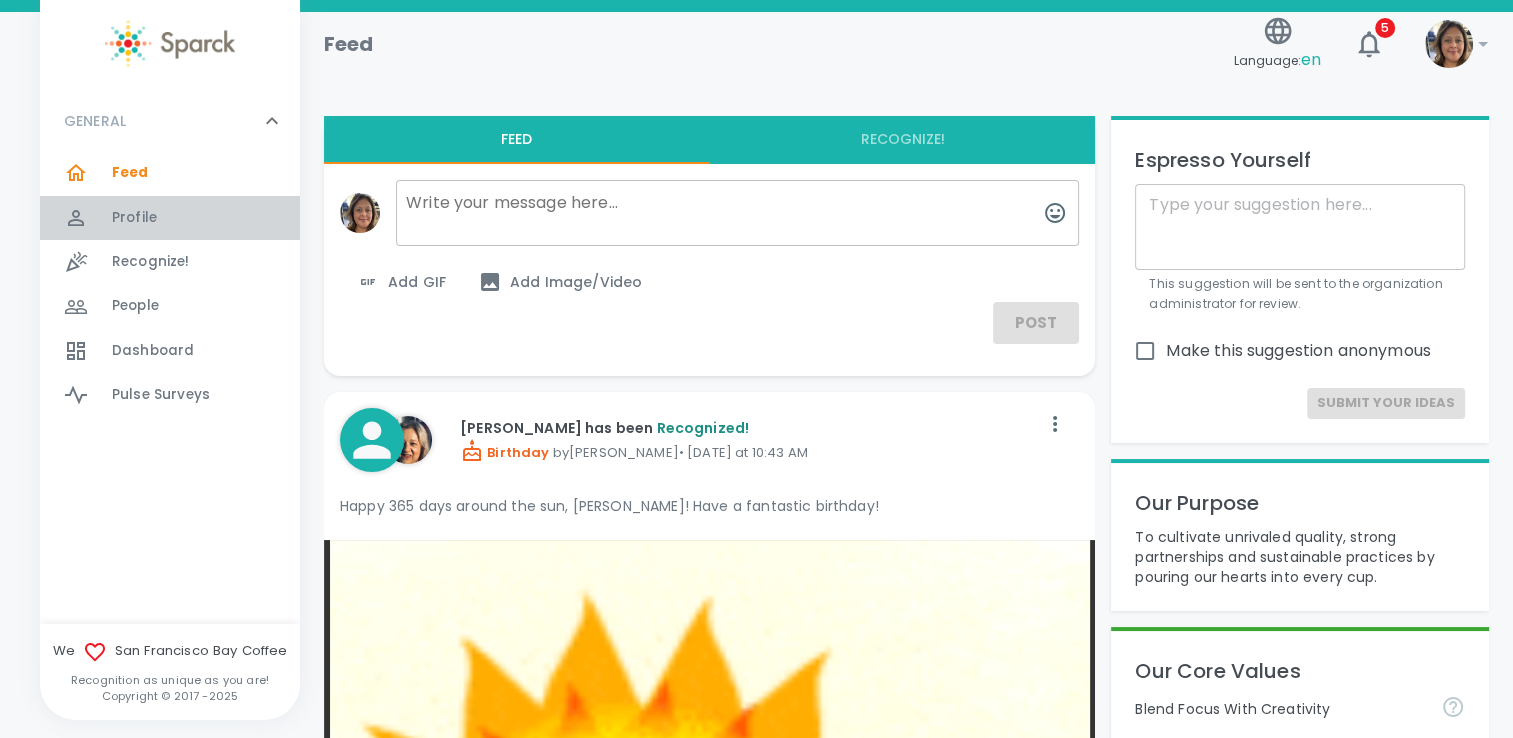 click on "Profile" at bounding box center [134, 218] 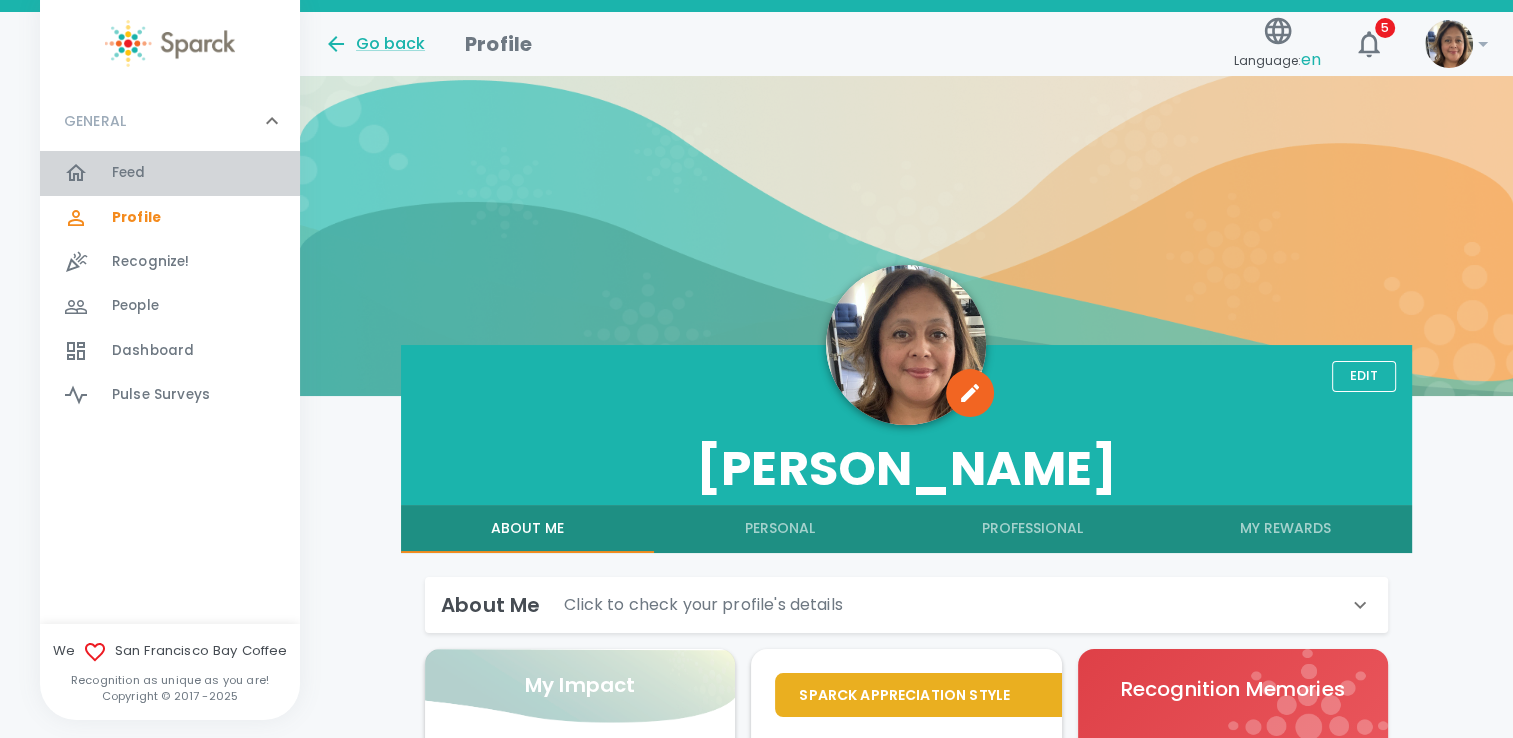 click on "Feed 0" at bounding box center (206, 173) 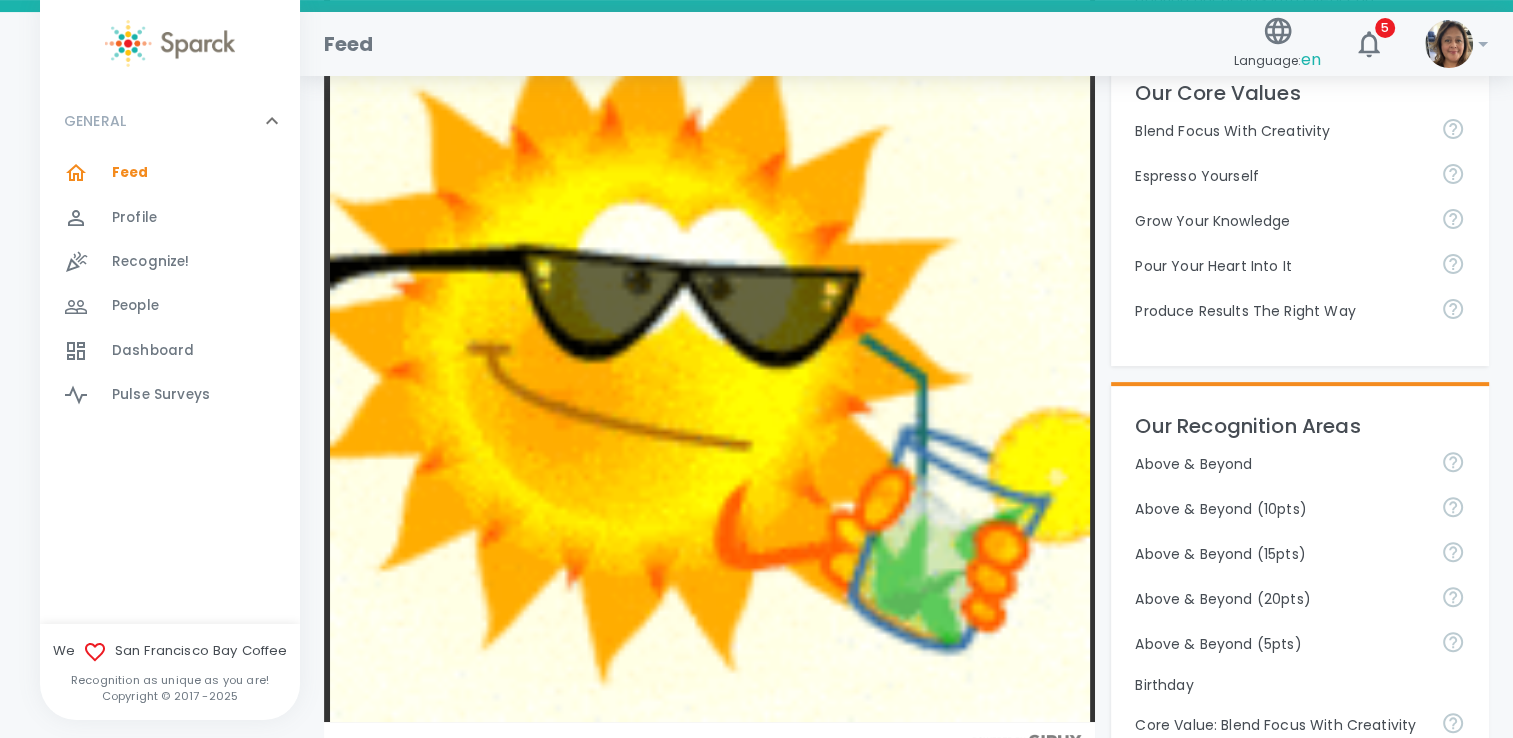scroll, scrollTop: 500, scrollLeft: 0, axis: vertical 